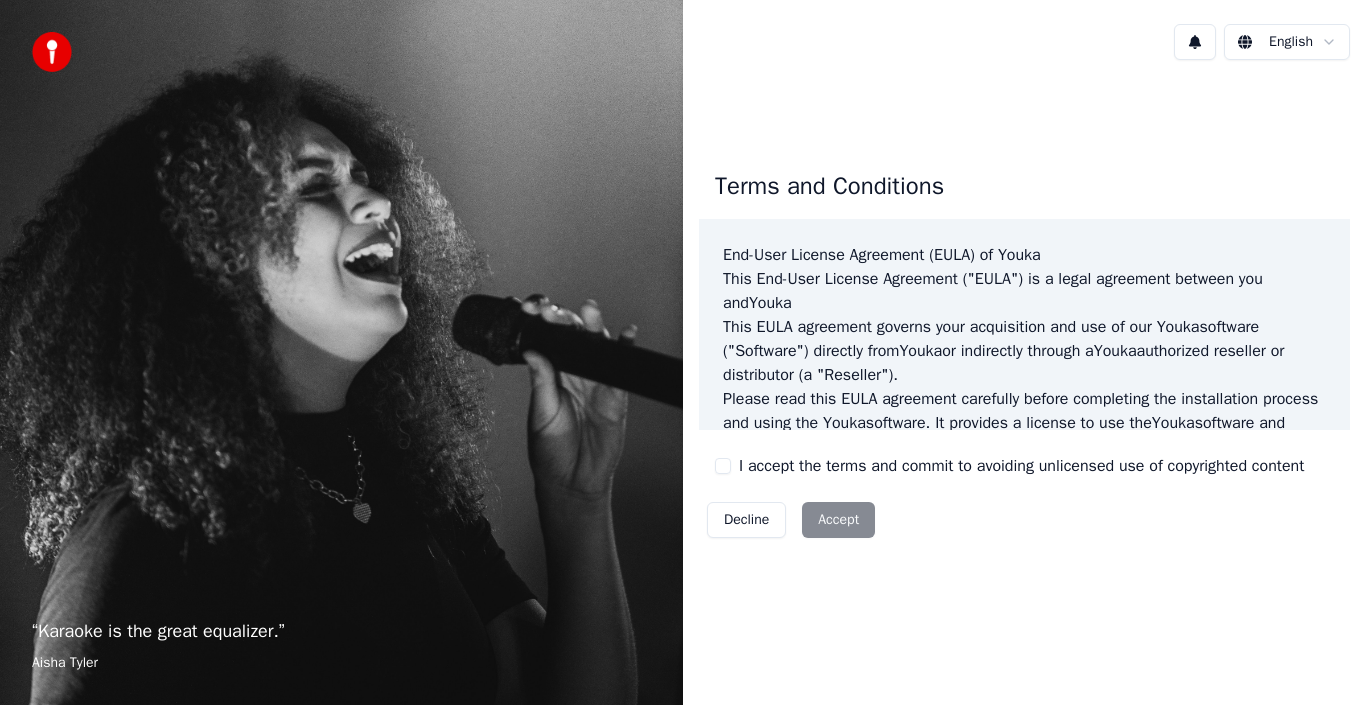 scroll, scrollTop: 0, scrollLeft: 0, axis: both 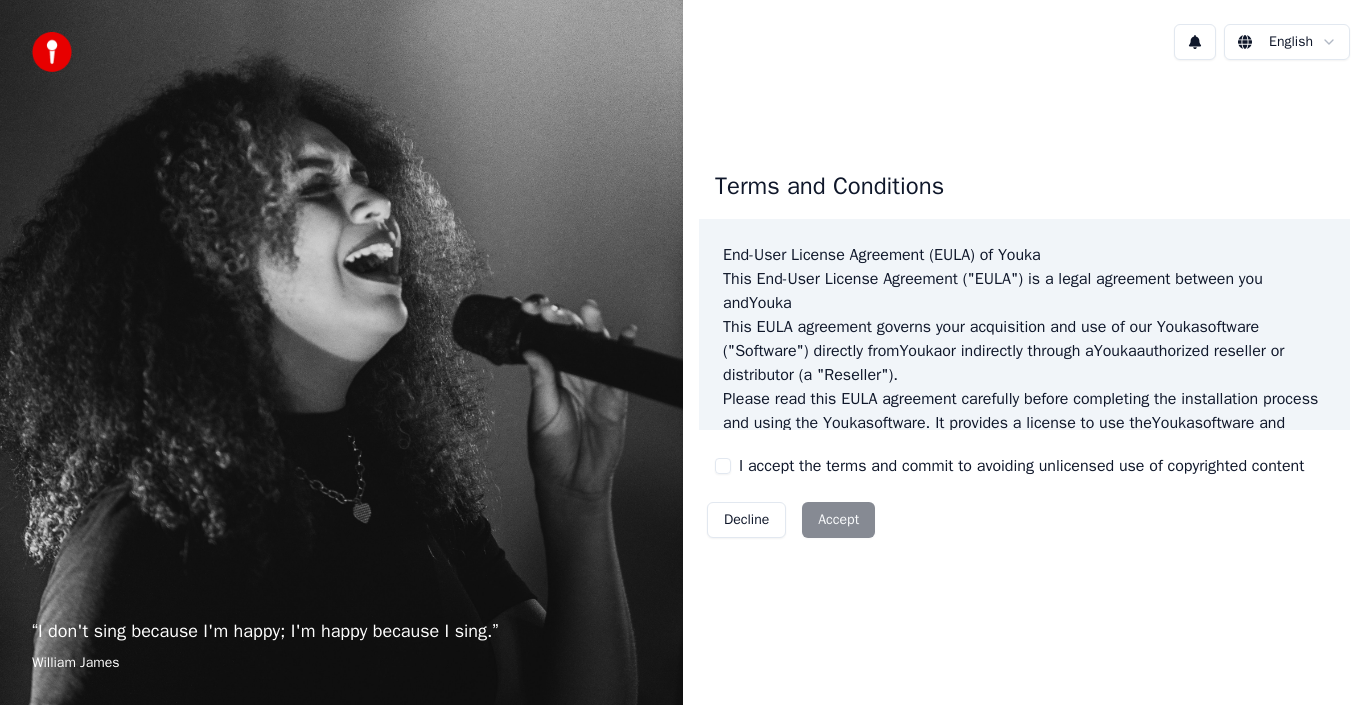 click on "I accept the terms and commit to avoiding unlicensed use of copyrighted content" at bounding box center (723, 466) 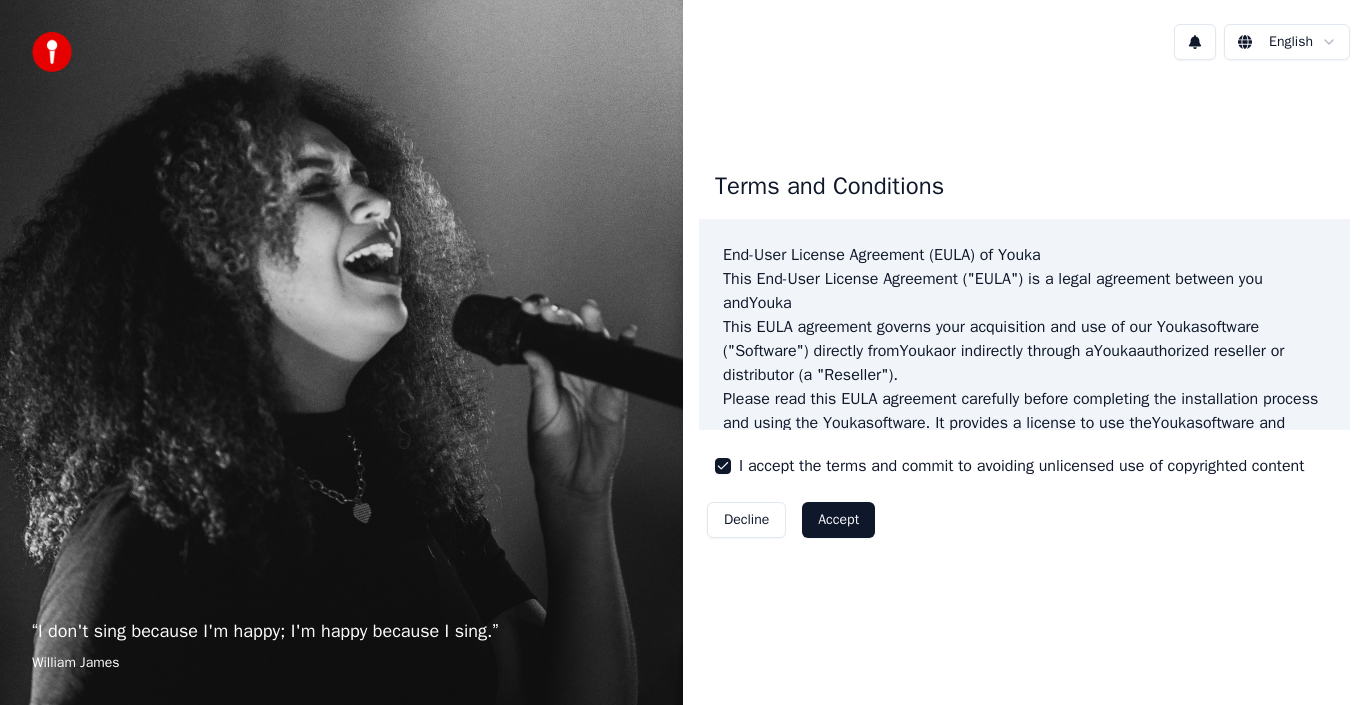 click on "Accept" at bounding box center (838, 520) 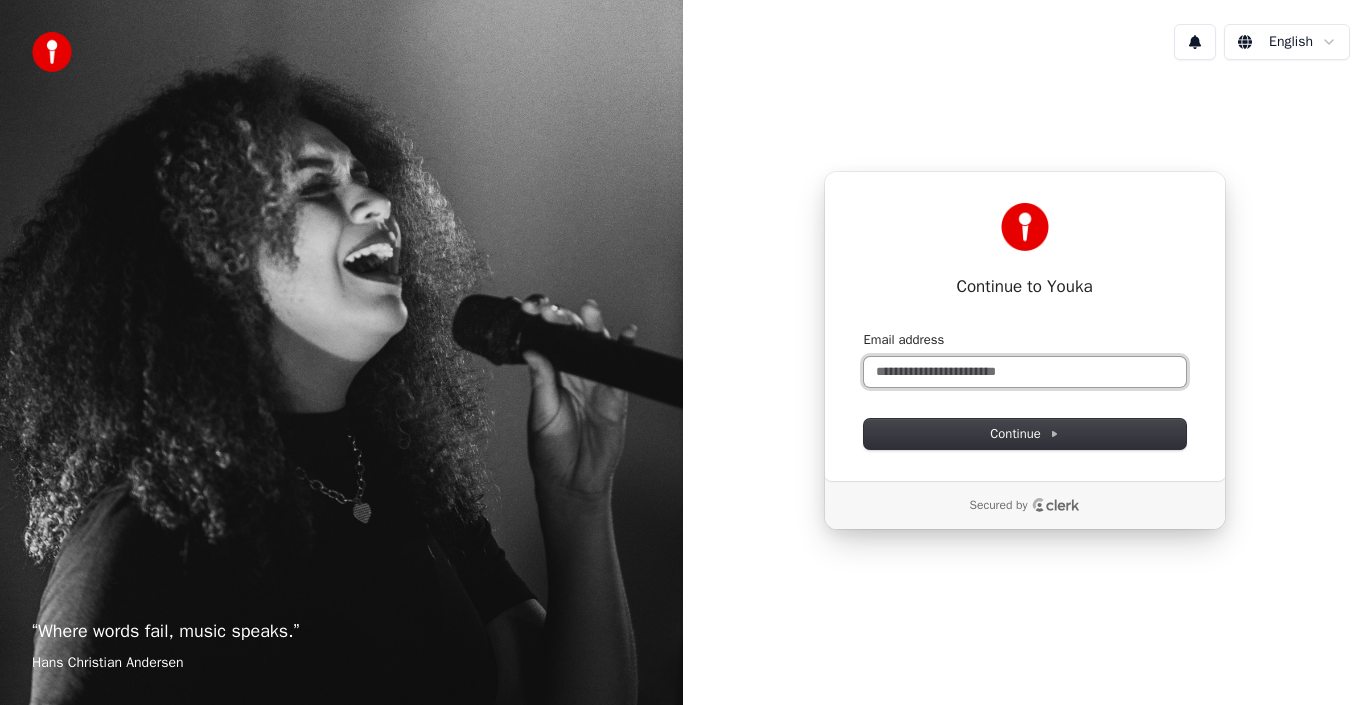 type 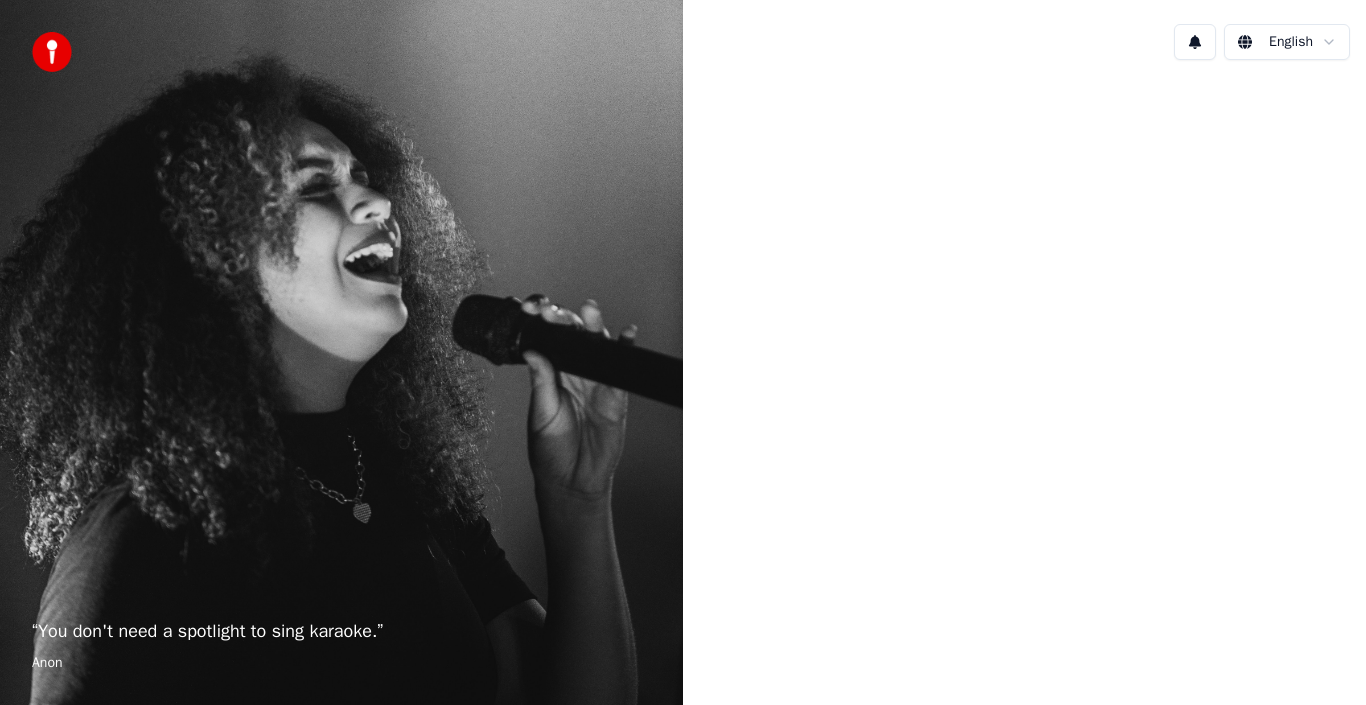 scroll, scrollTop: 0, scrollLeft: 0, axis: both 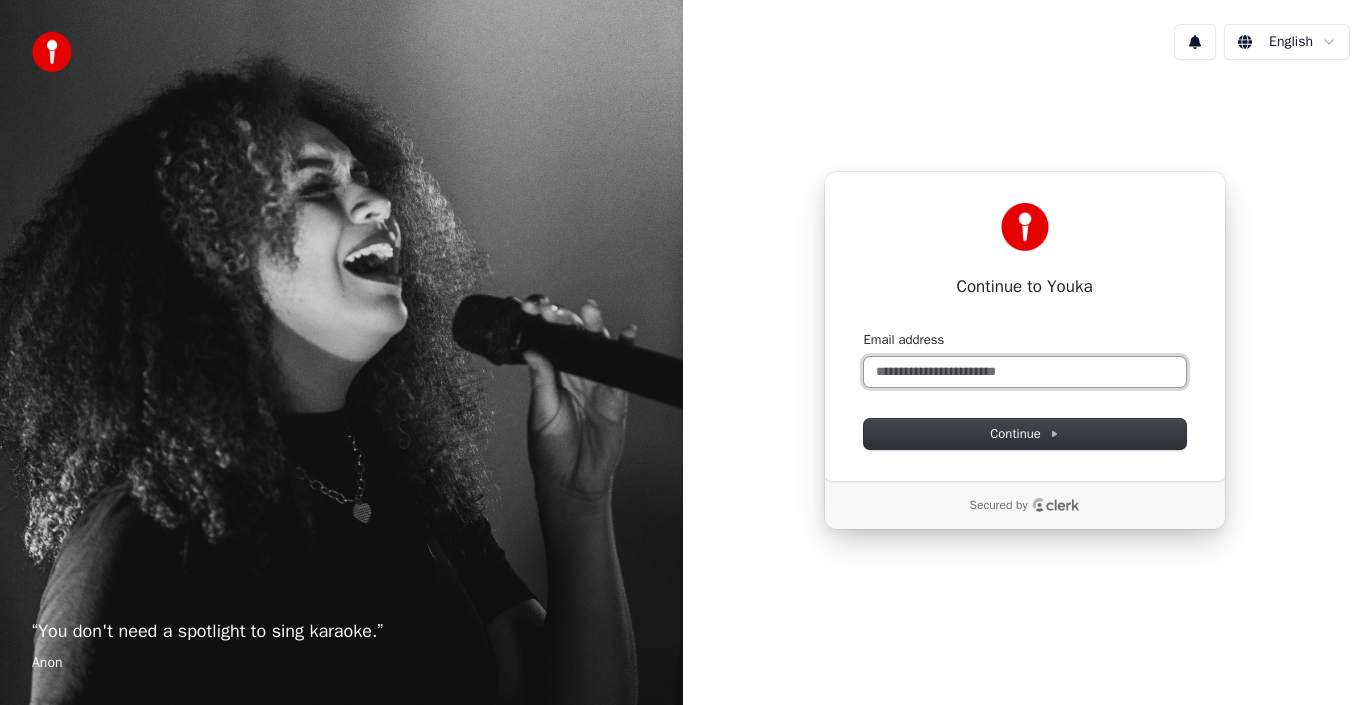 click on "Email address" at bounding box center (1025, 372) 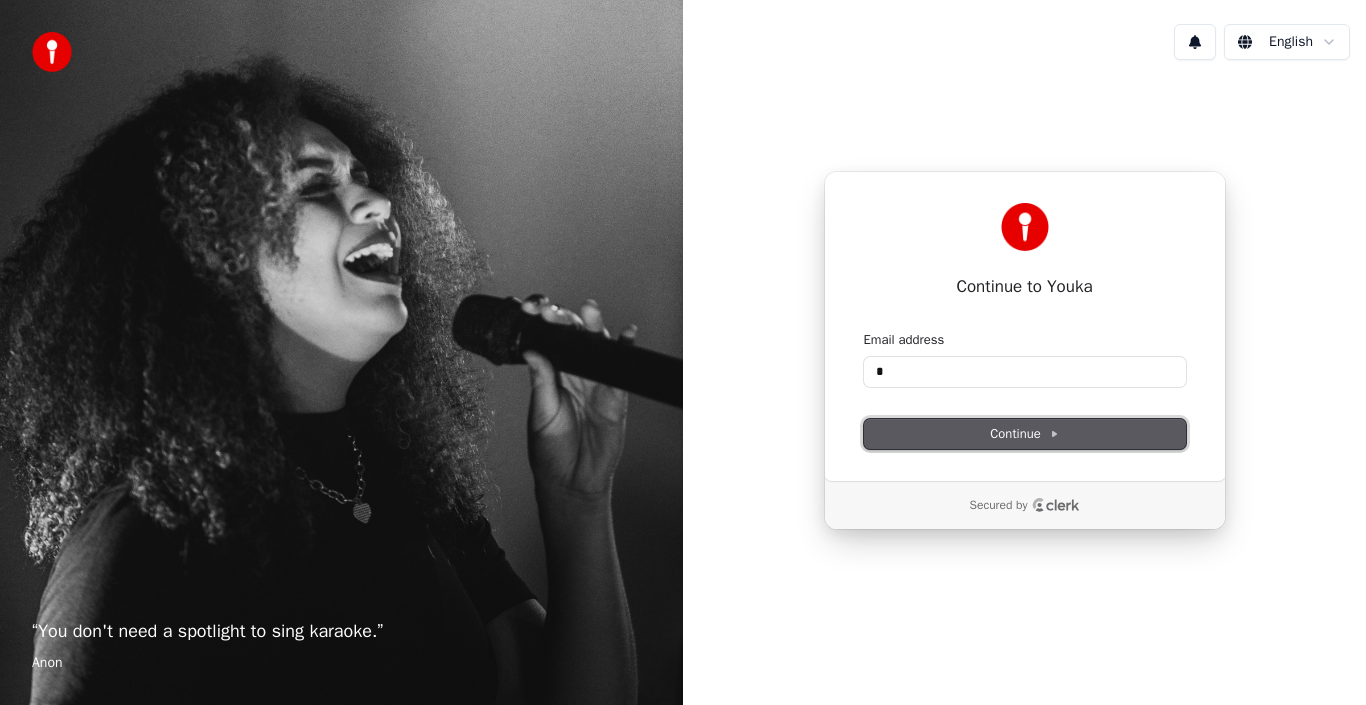 click on "Continue" at bounding box center [1024, 434] 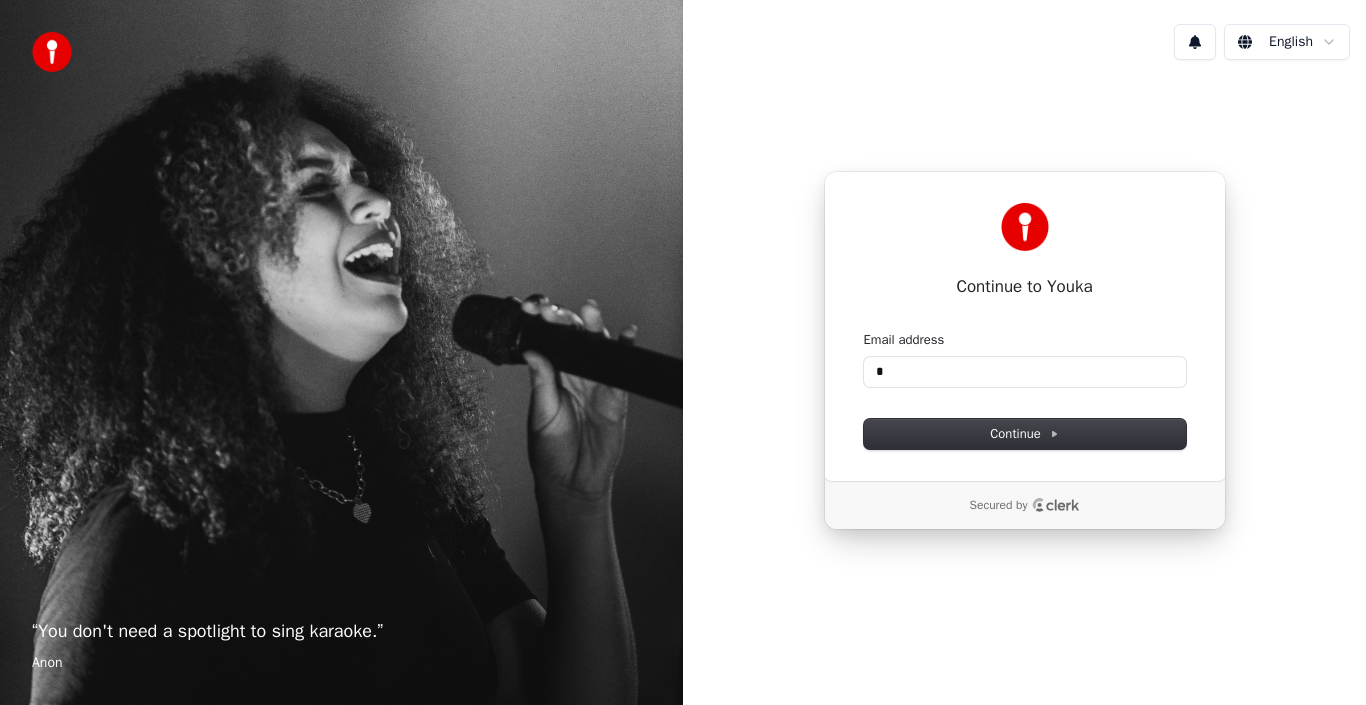 click on "Continue to Youka Continue with Google or Email address * Continue Secured by" at bounding box center (1024, 350) 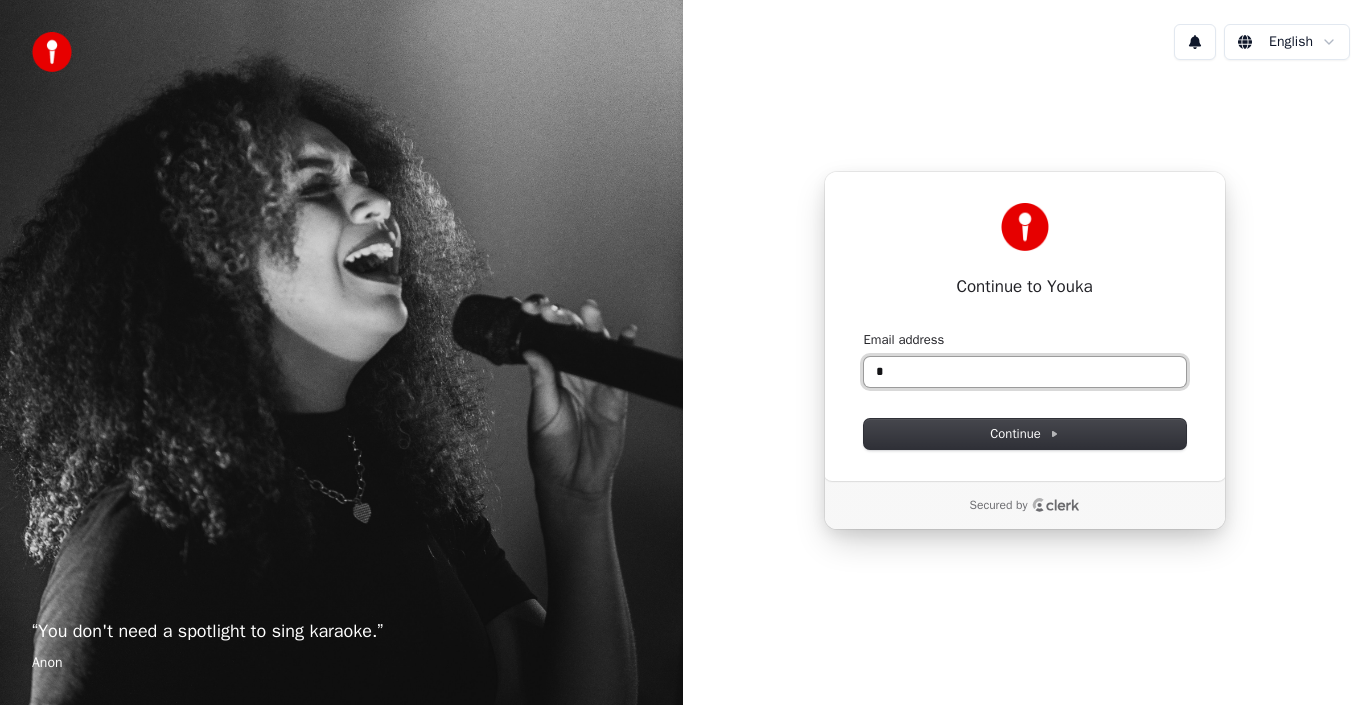 click on "*" at bounding box center (1025, 372) 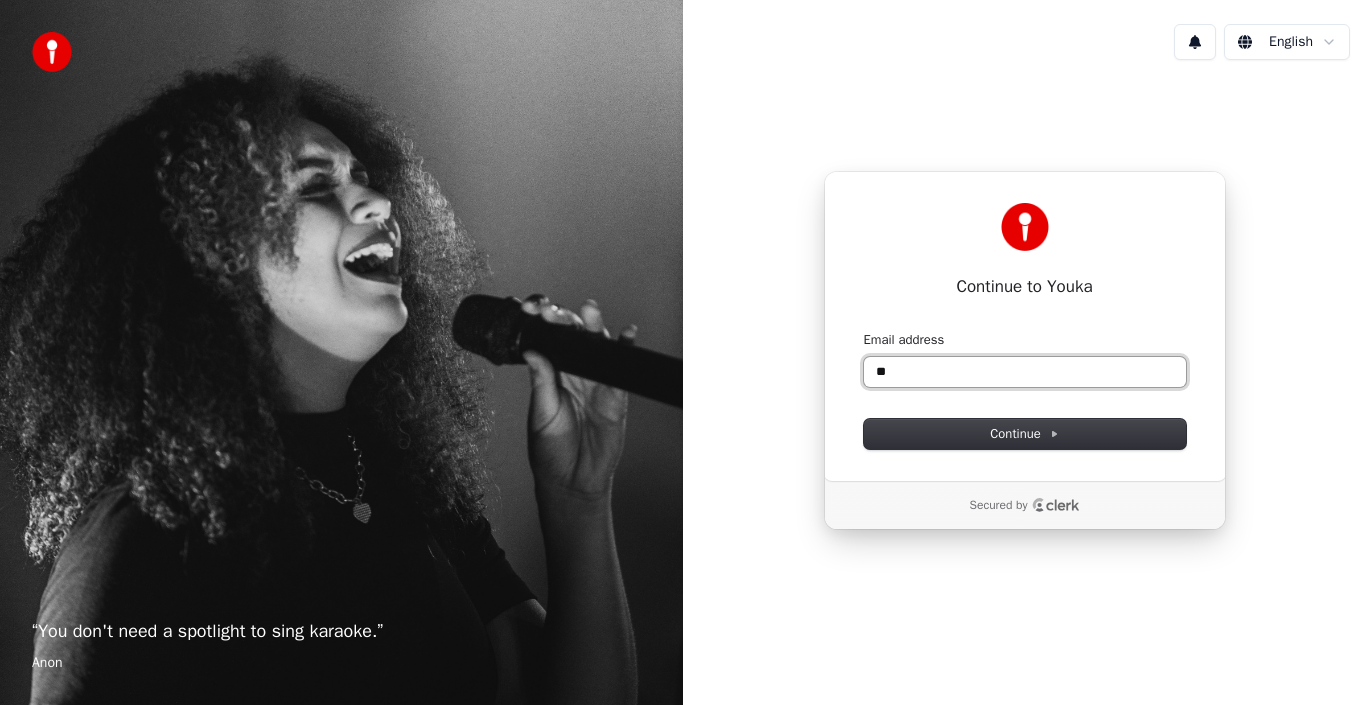 type on "*" 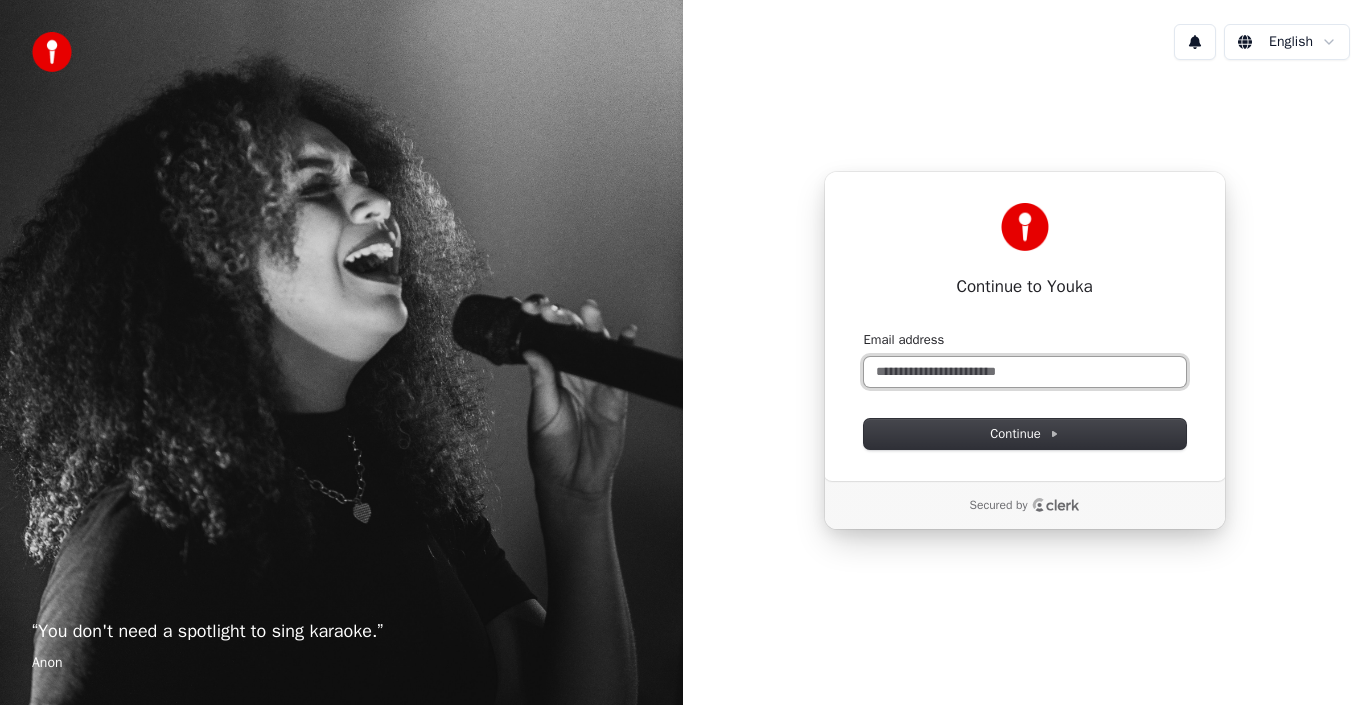 click on "Email address" at bounding box center [1025, 372] 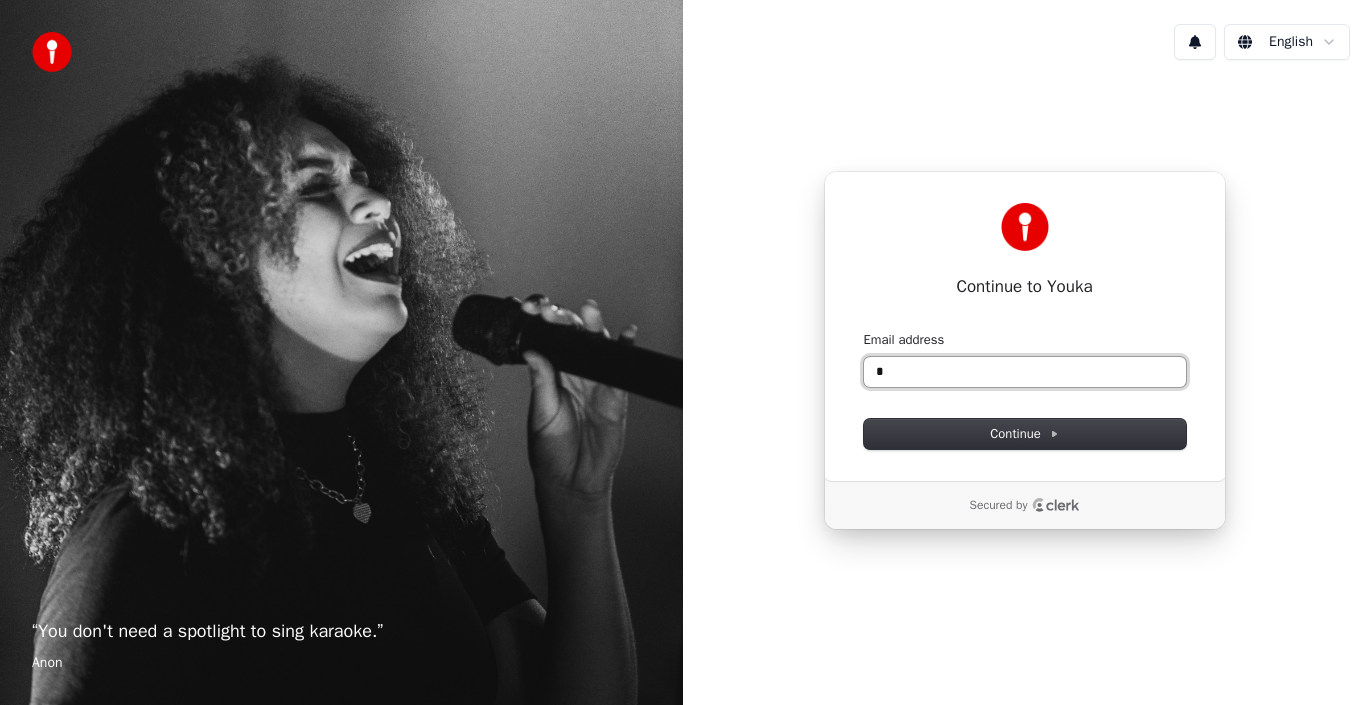 click on "*" at bounding box center (1025, 372) 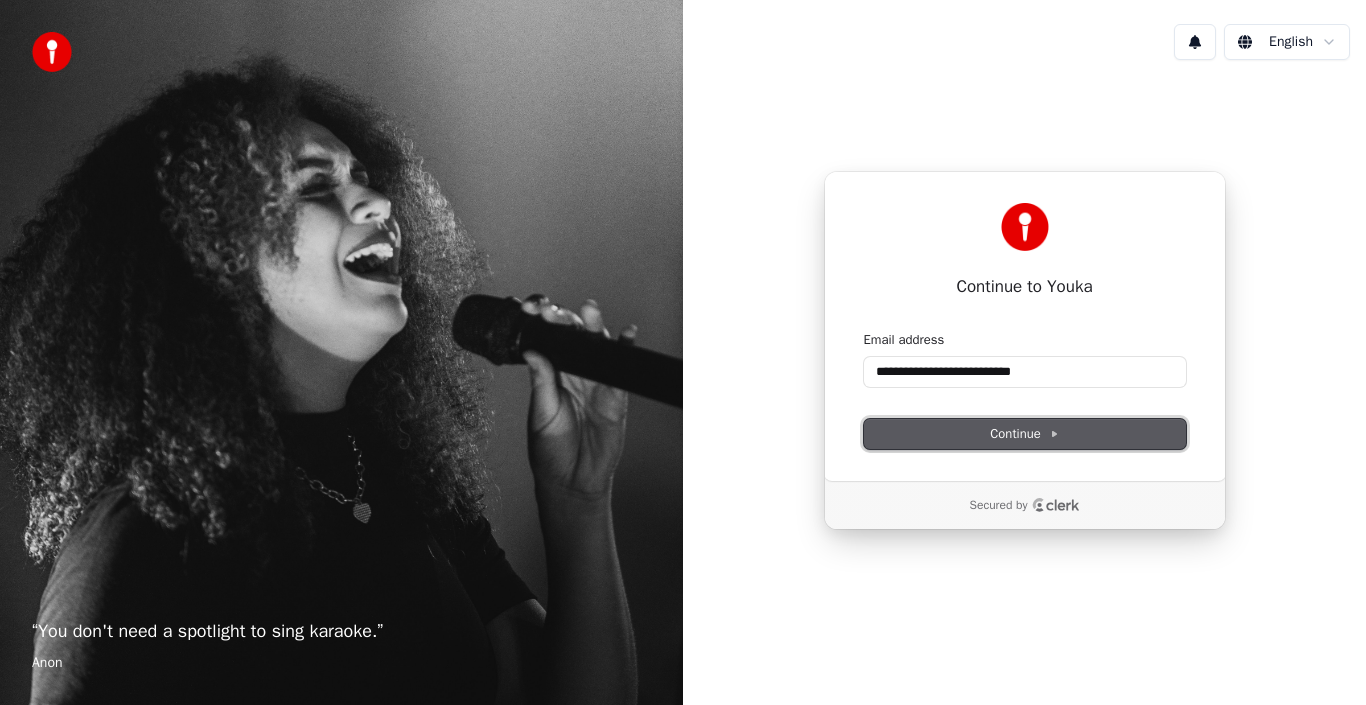 click on "Continue" at bounding box center [1024, 434] 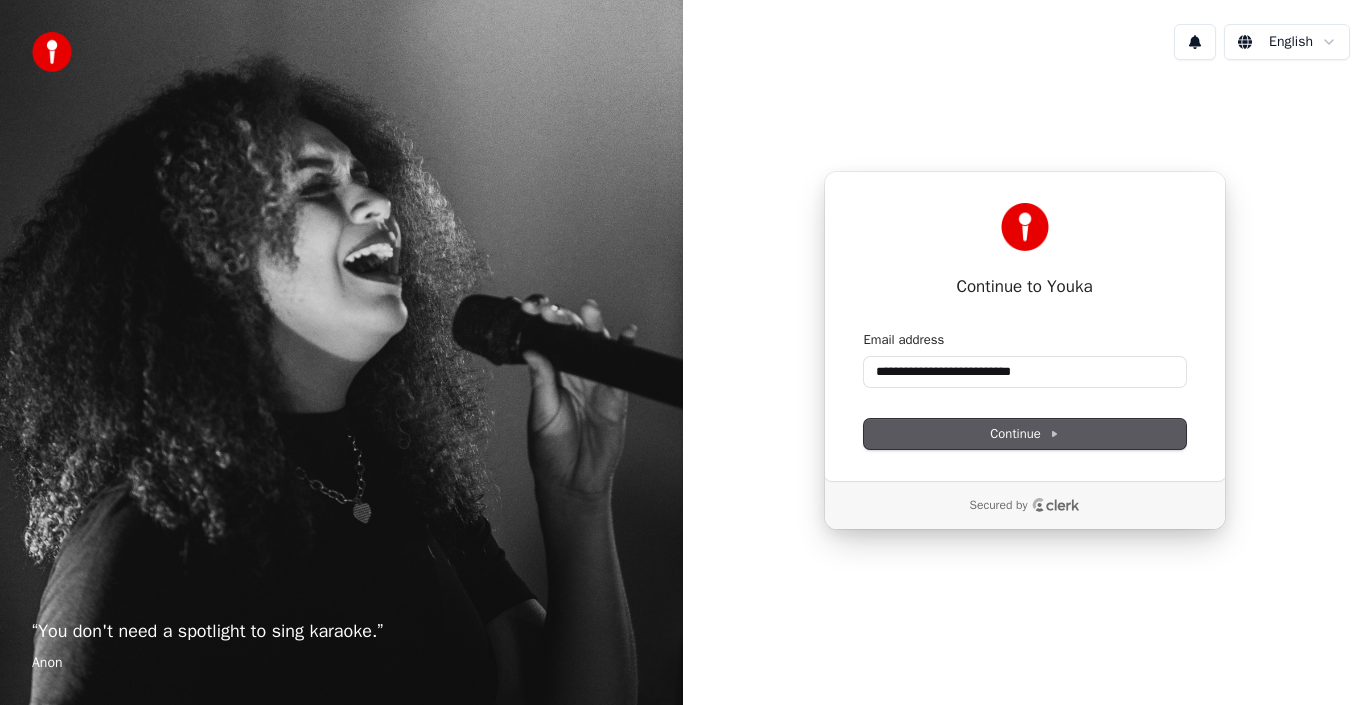 type on "**********" 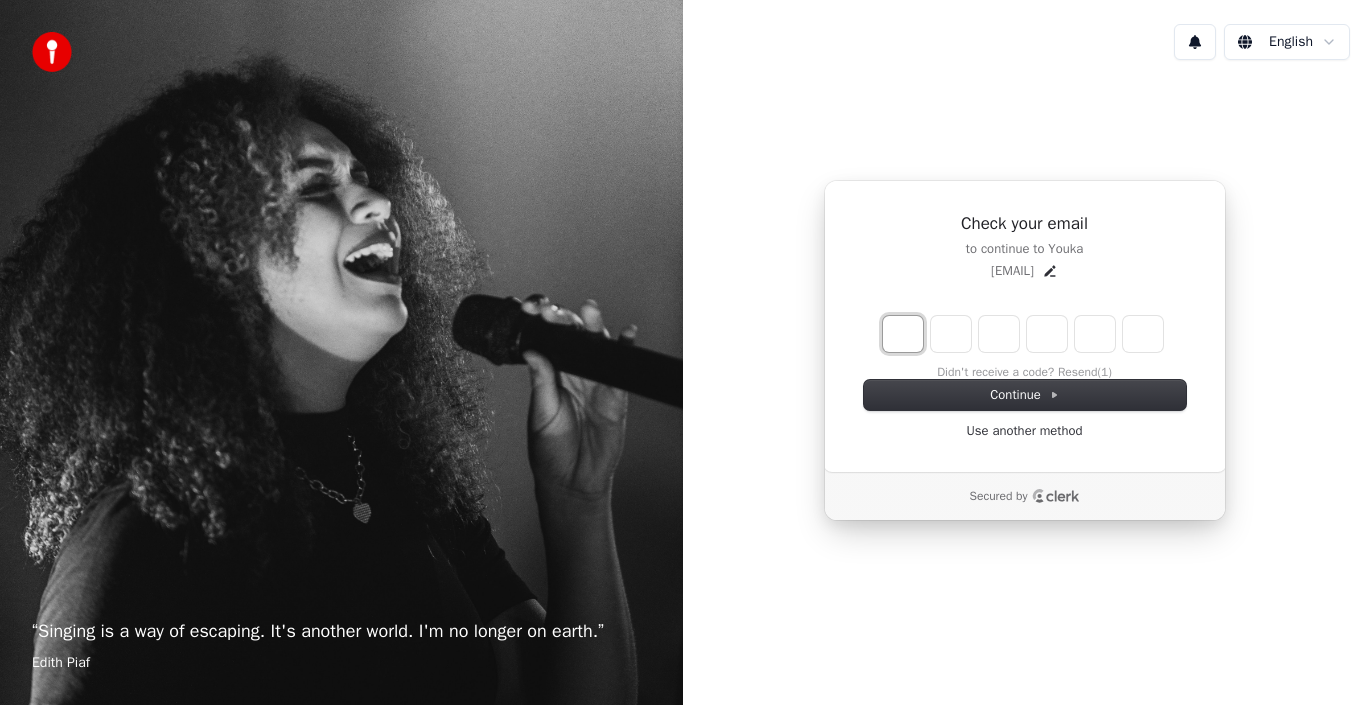 type on "*" 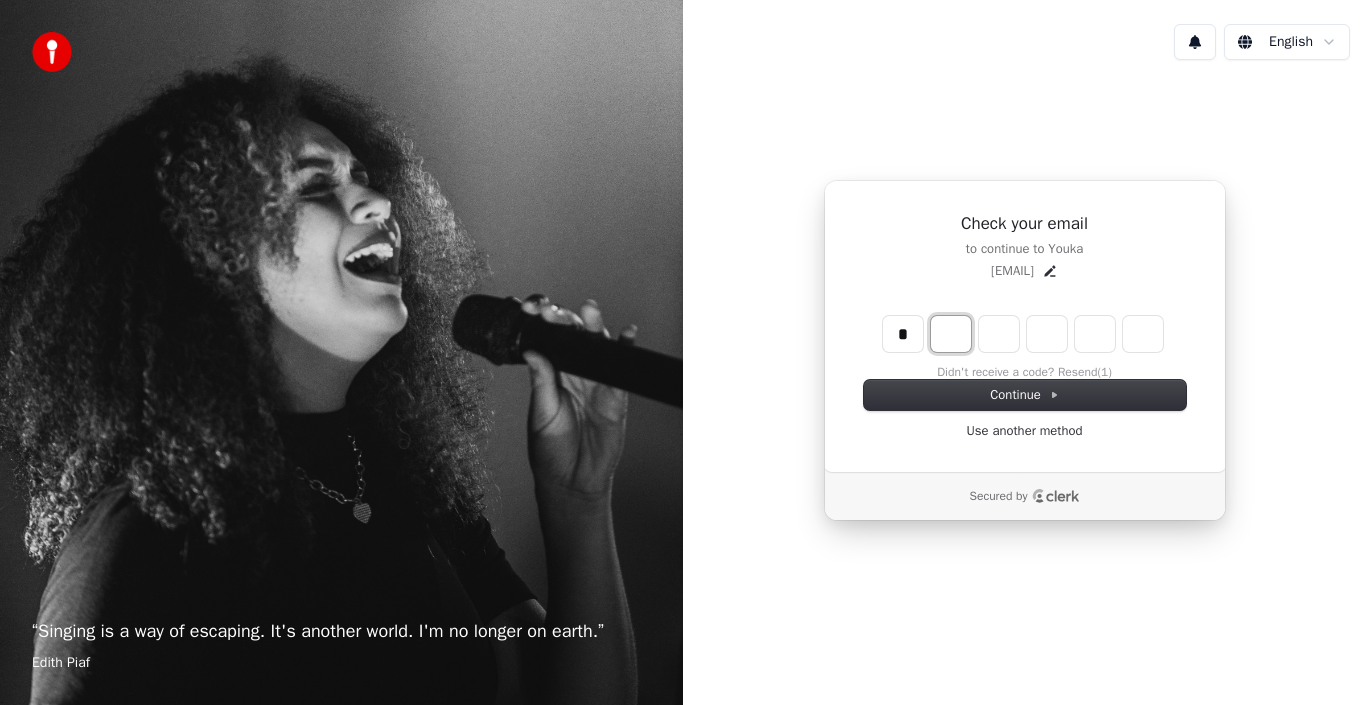 type on "*" 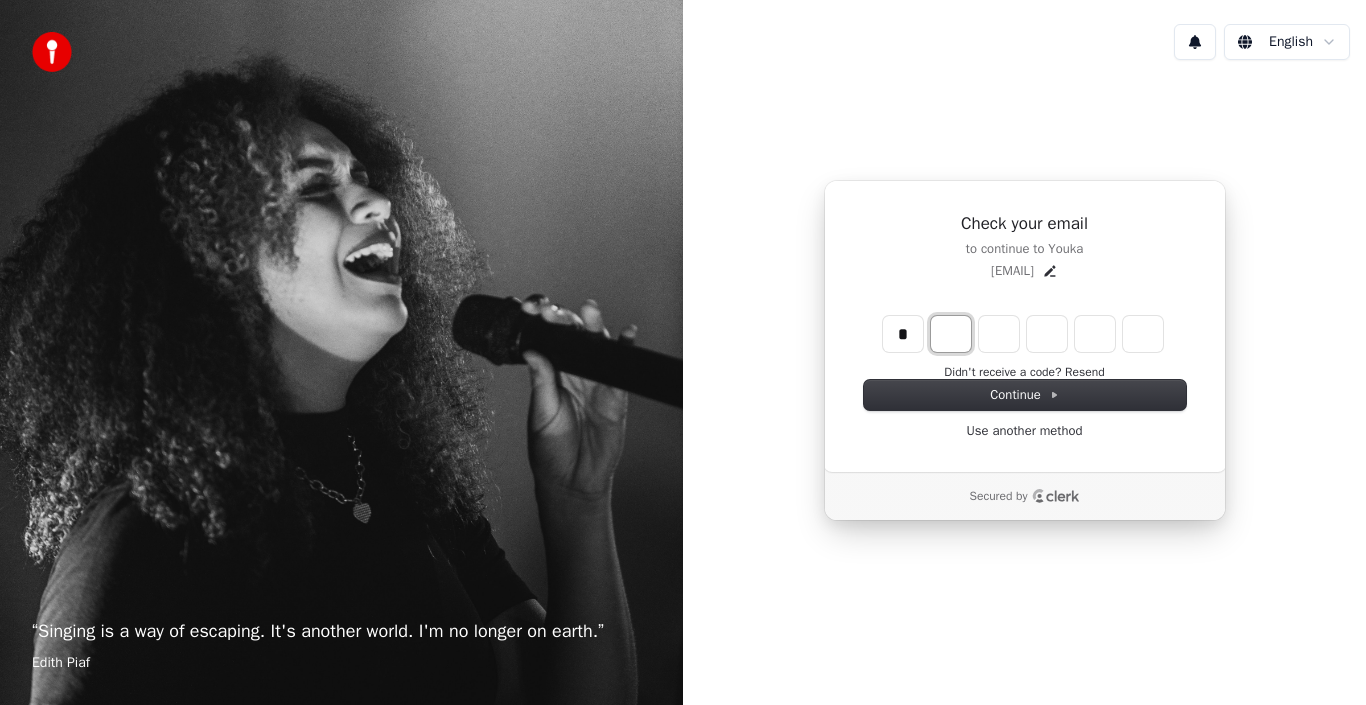 type on "*" 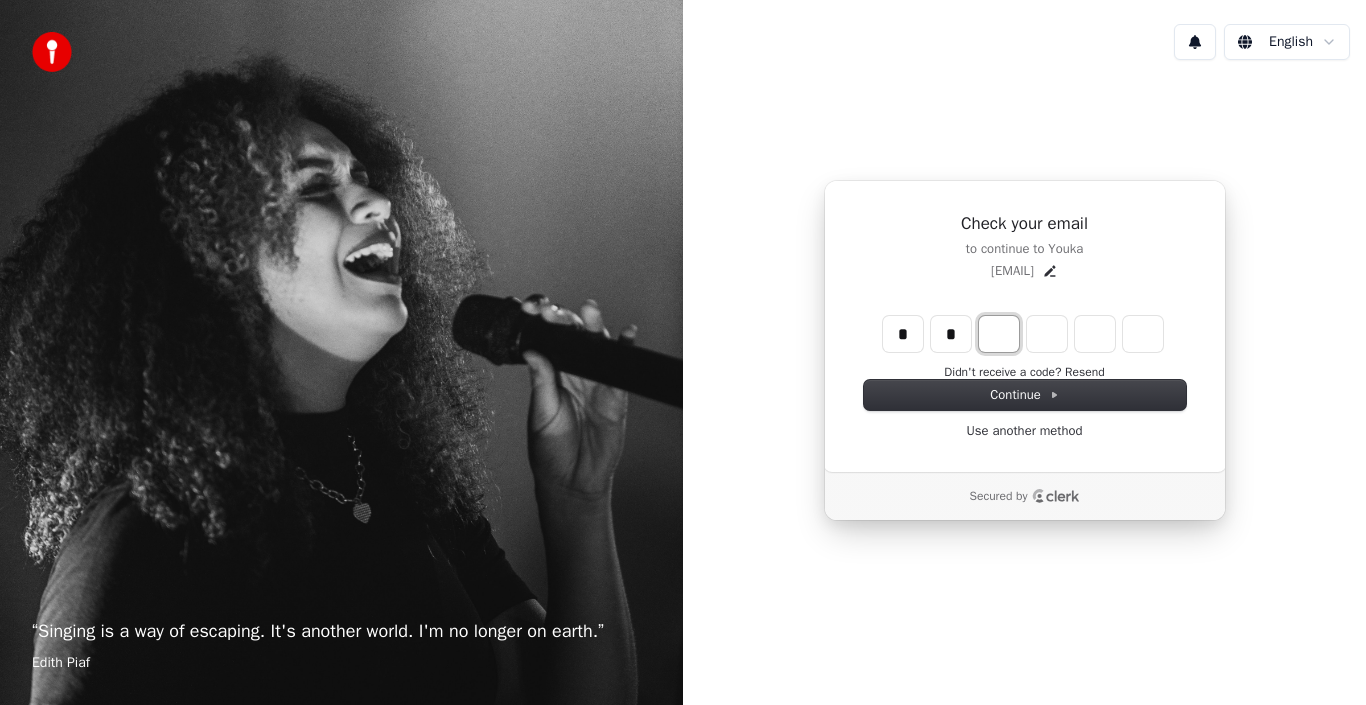 type on "**" 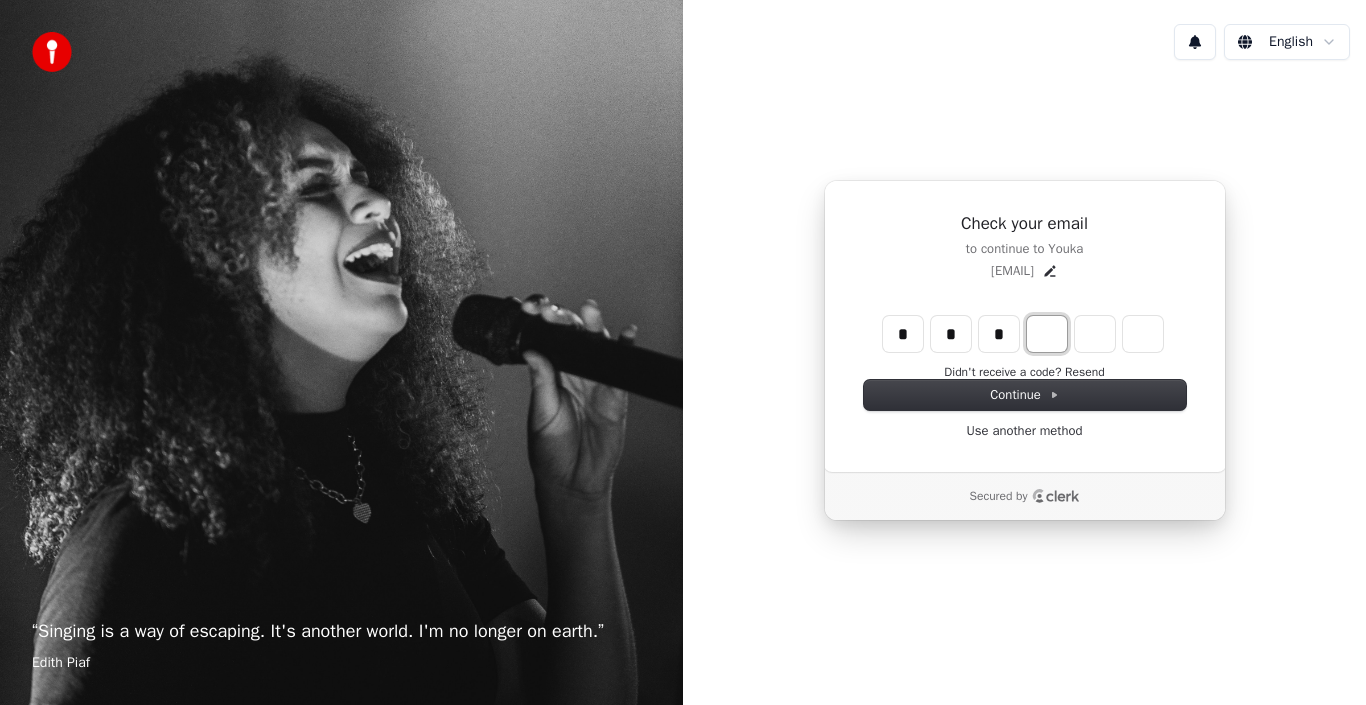type on "***" 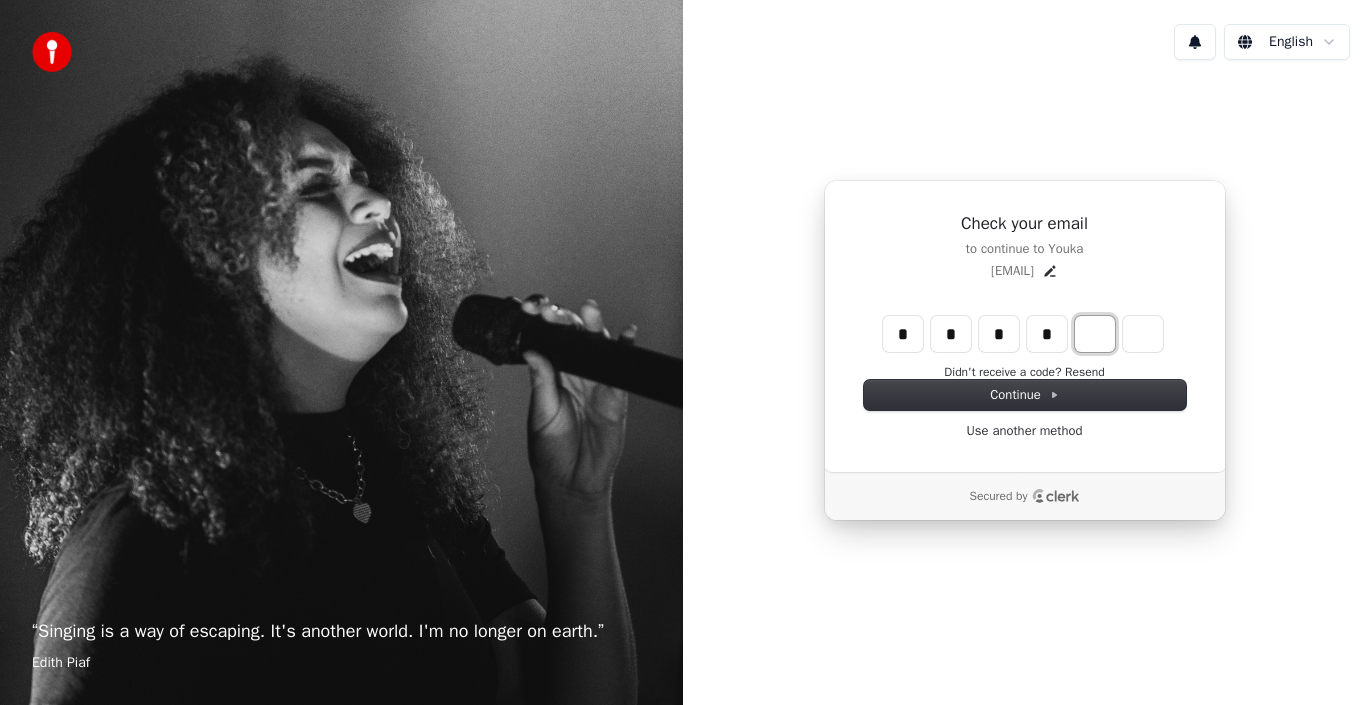 type on "****" 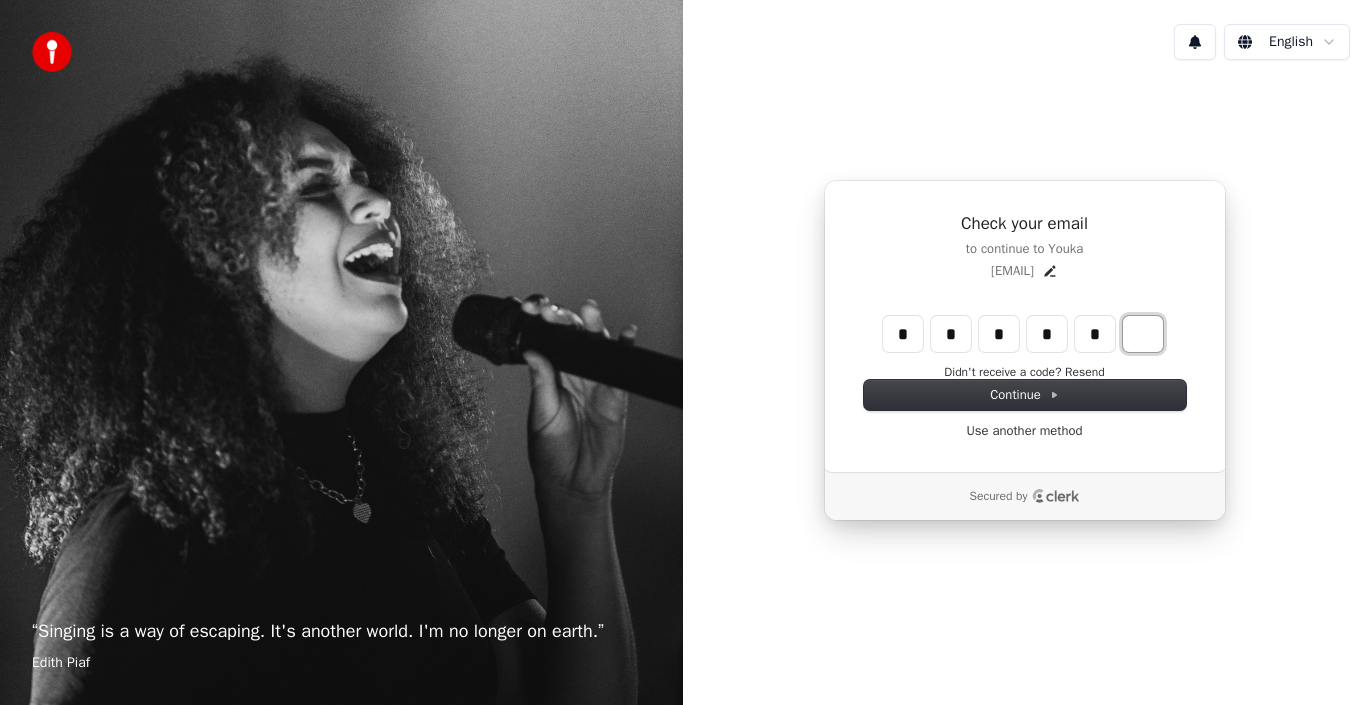 type on "******" 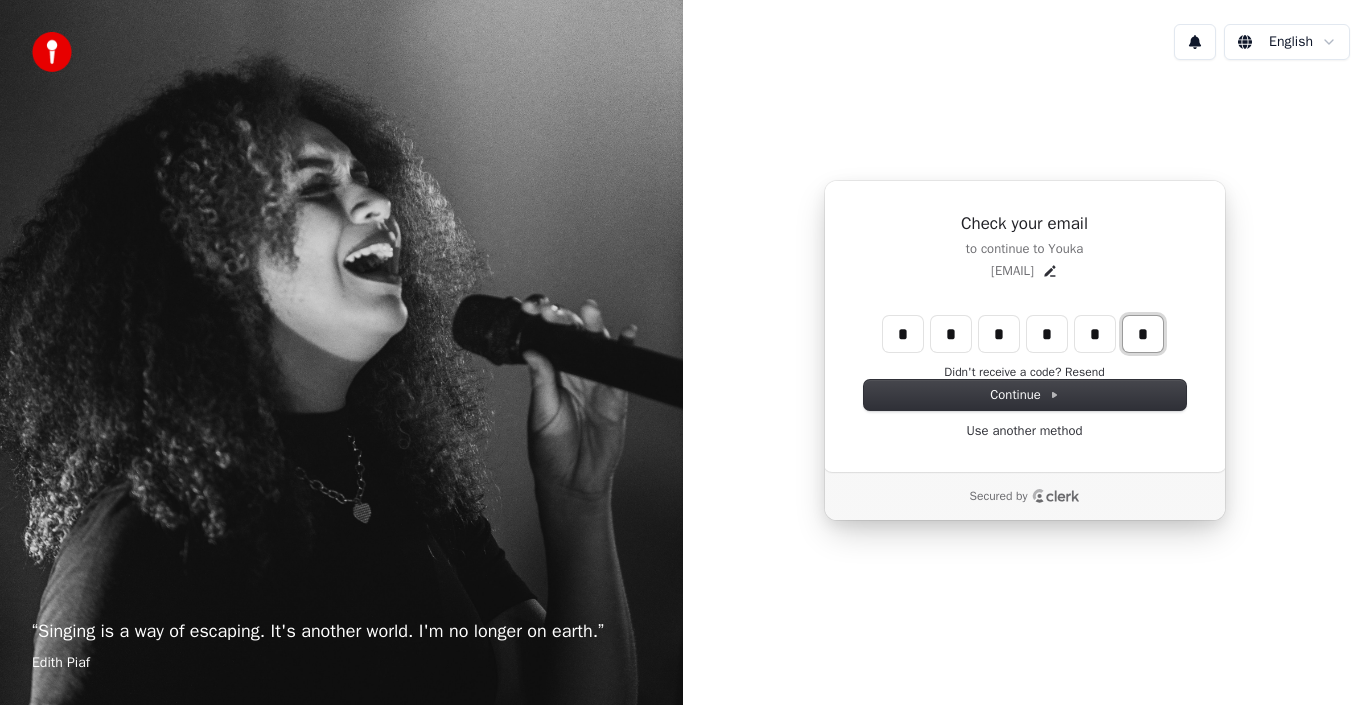type on "*" 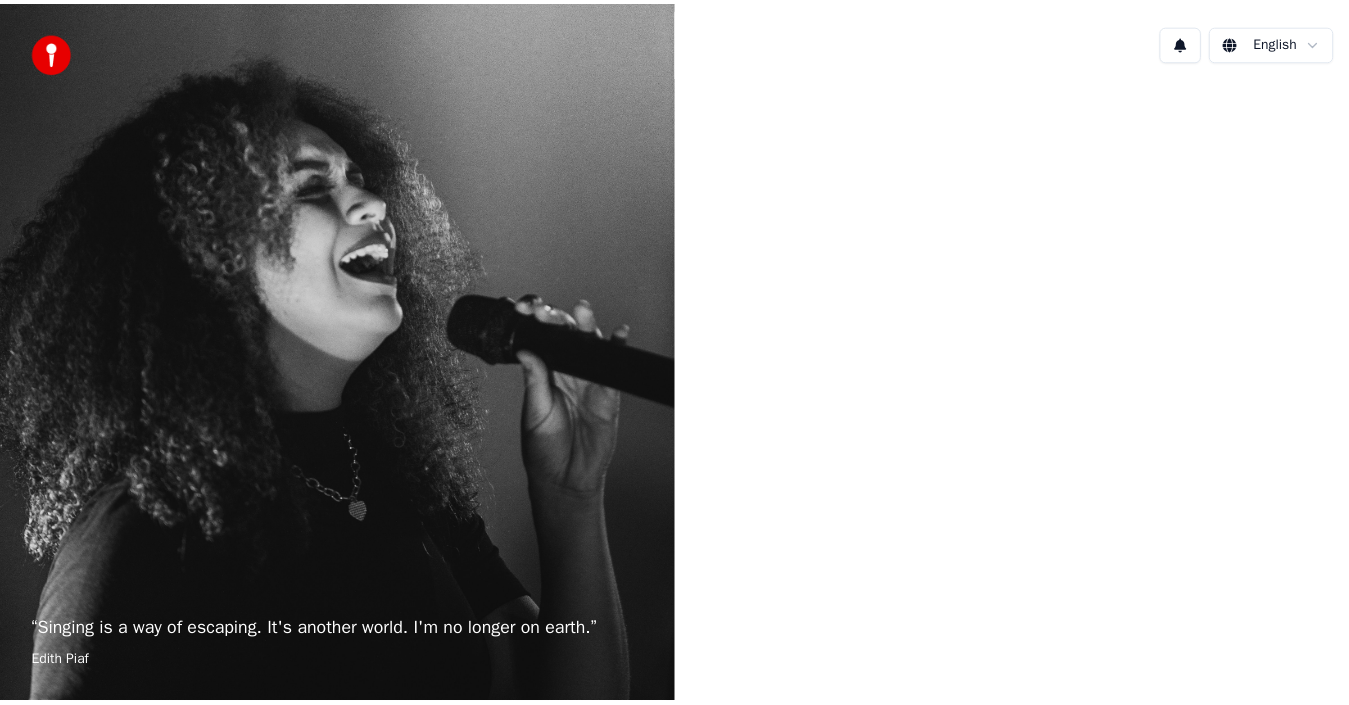 scroll, scrollTop: 0, scrollLeft: 0, axis: both 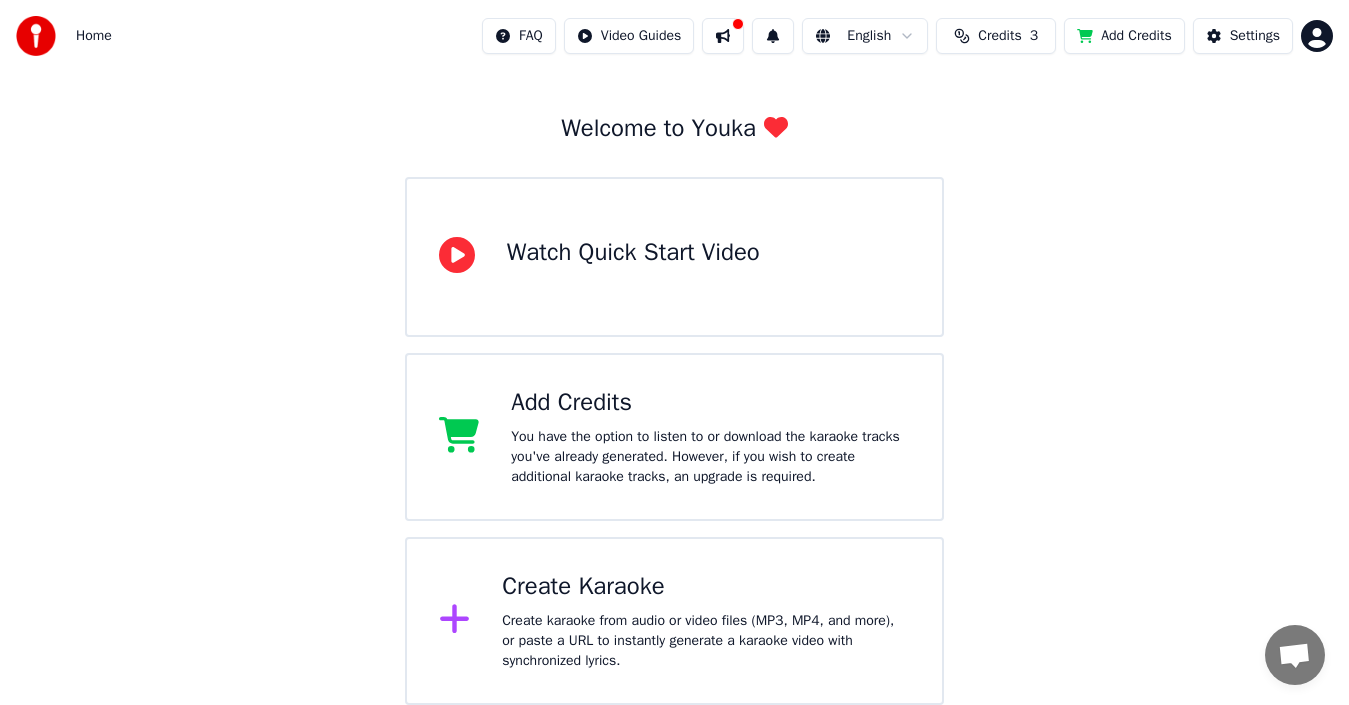 click on "Create Karaoke" at bounding box center [706, 587] 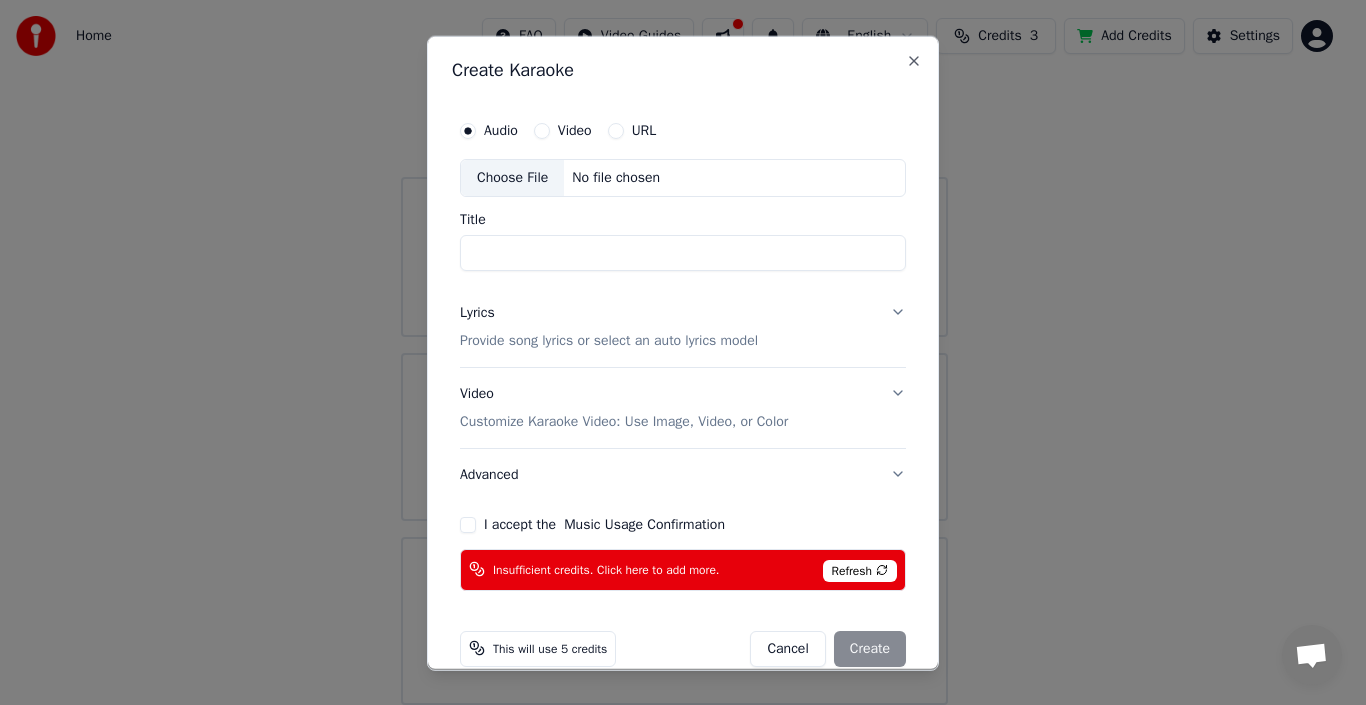 click on "No file chosen" at bounding box center [616, 177] 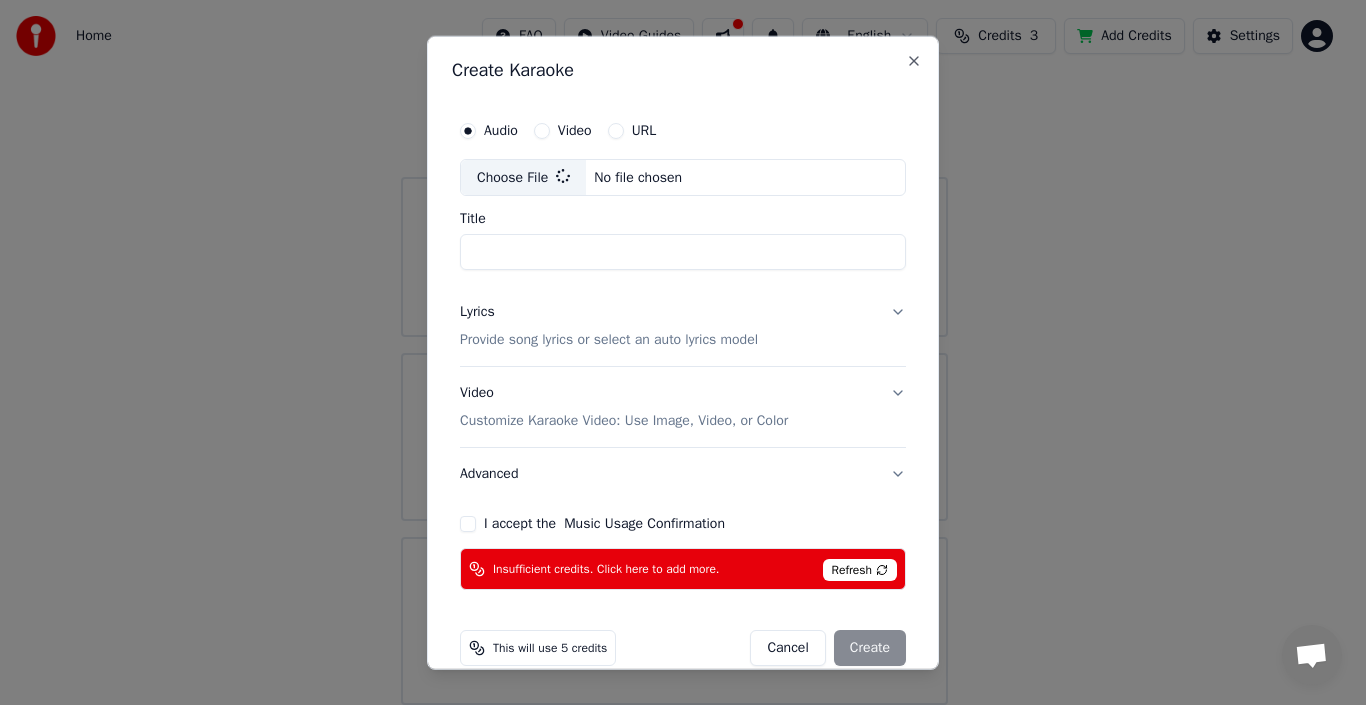 type on "**********" 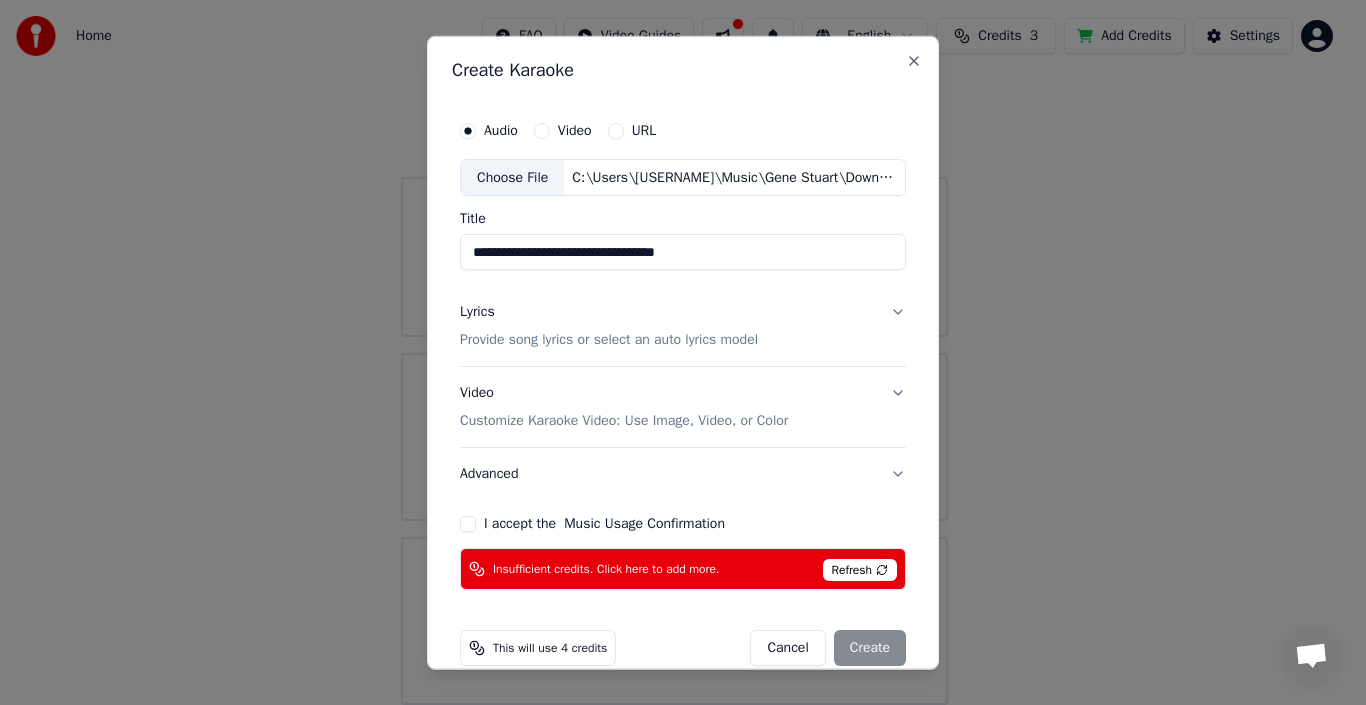 click on "Refresh" at bounding box center (860, 570) 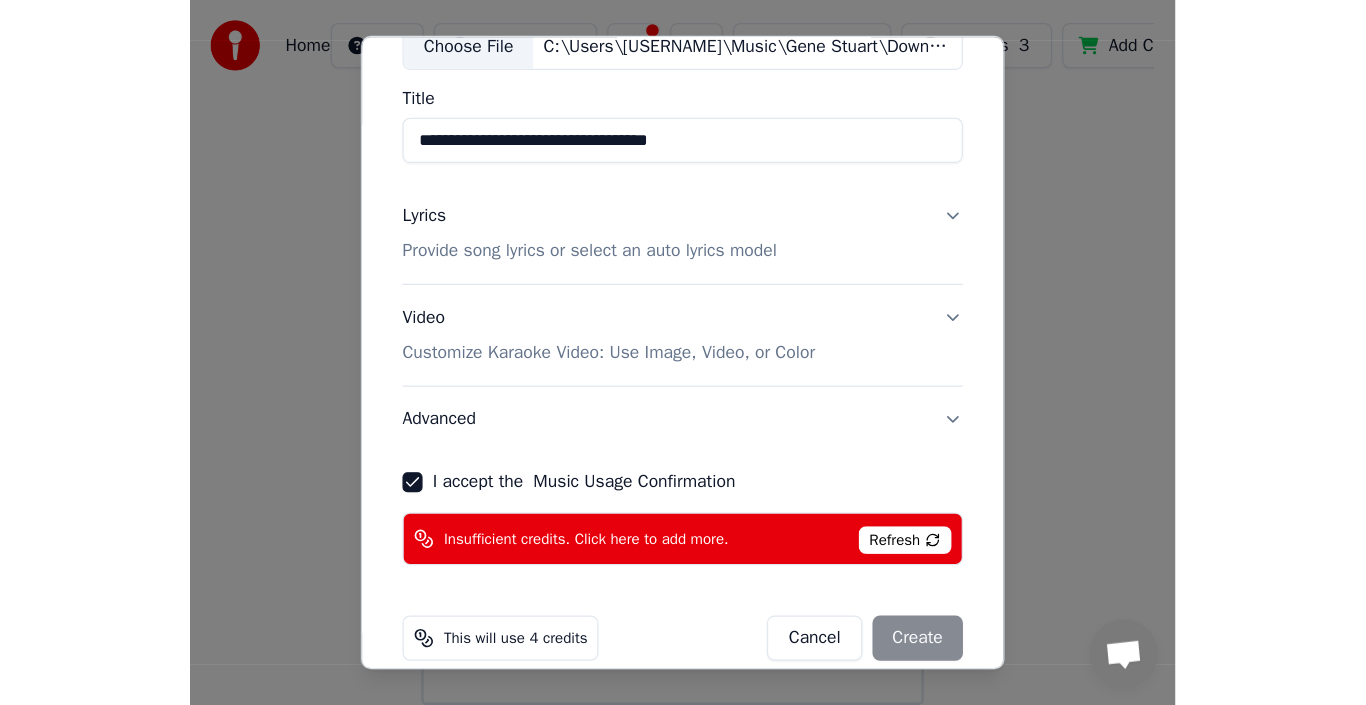 scroll, scrollTop: 159, scrollLeft: 0, axis: vertical 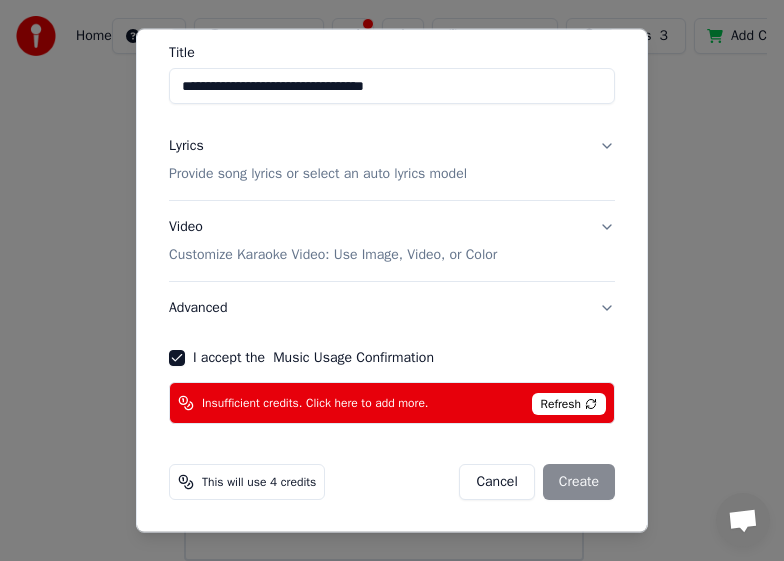 click on "Cancel Create" at bounding box center [537, 482] 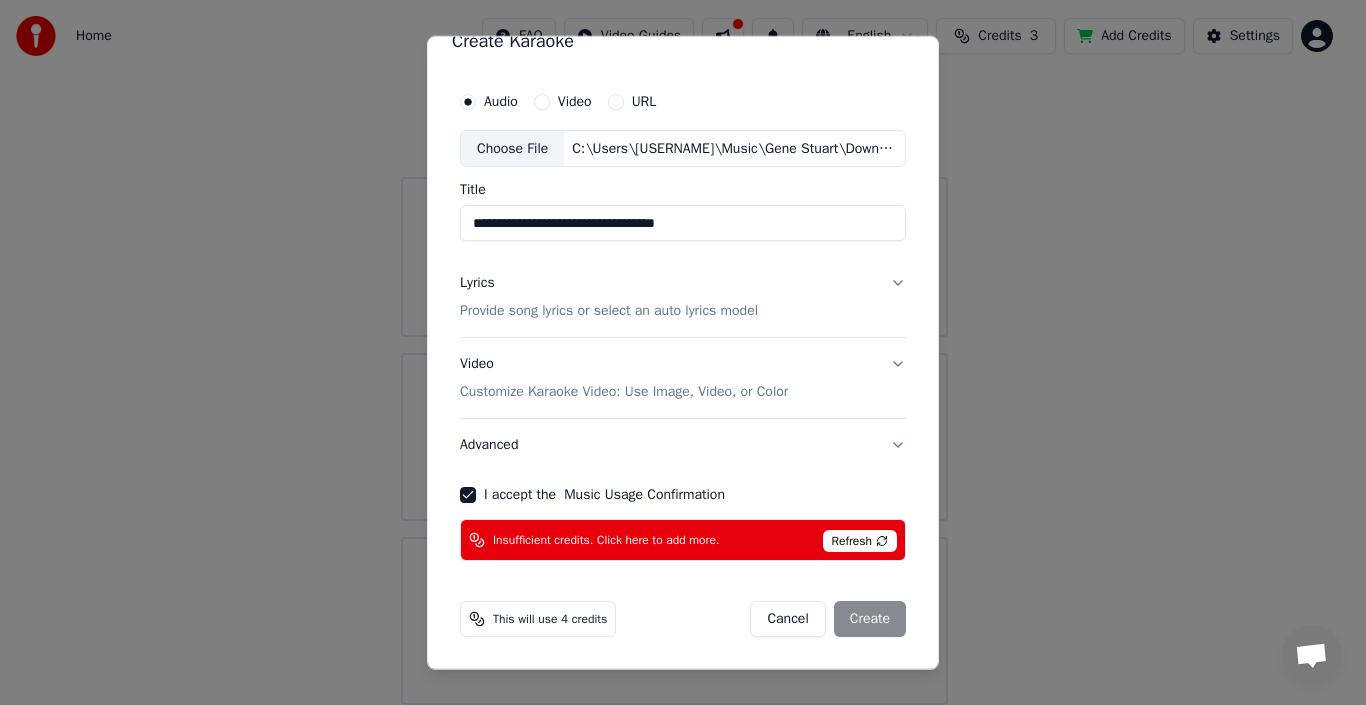 scroll, scrollTop: 29, scrollLeft: 0, axis: vertical 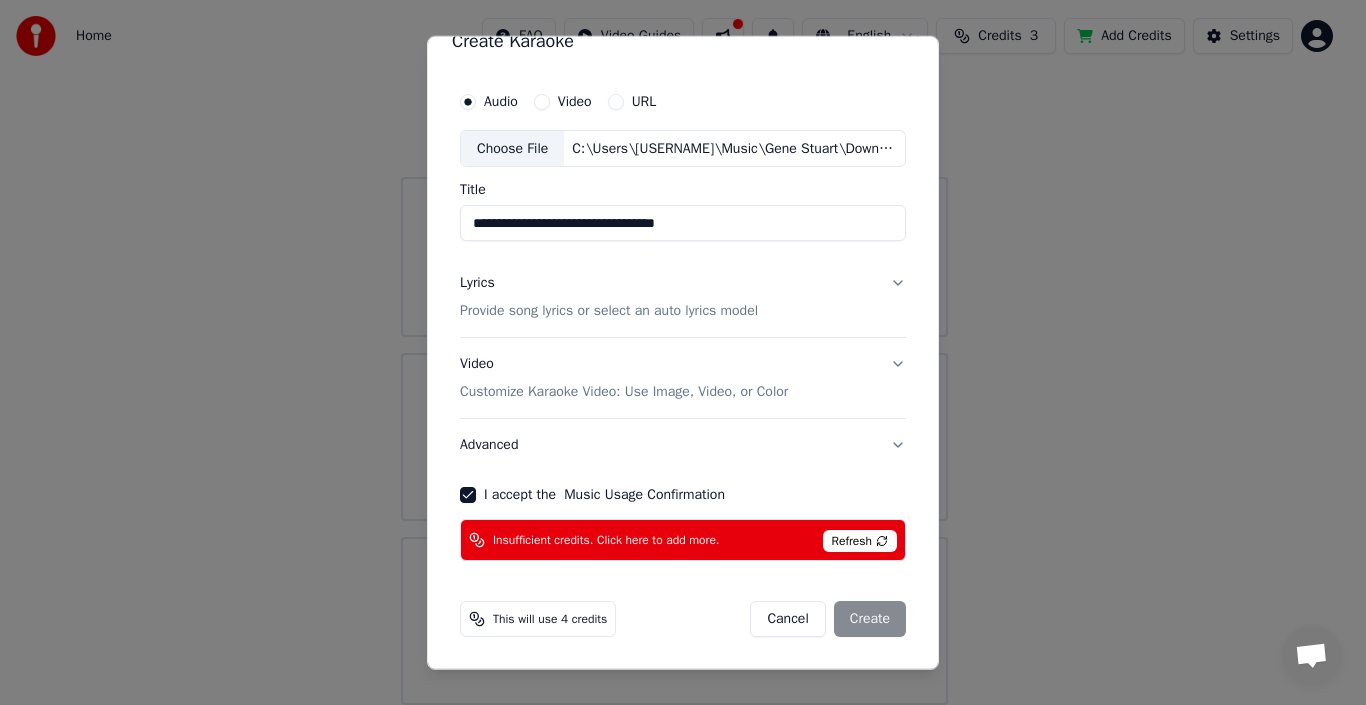 click on "Video" at bounding box center (542, 101) 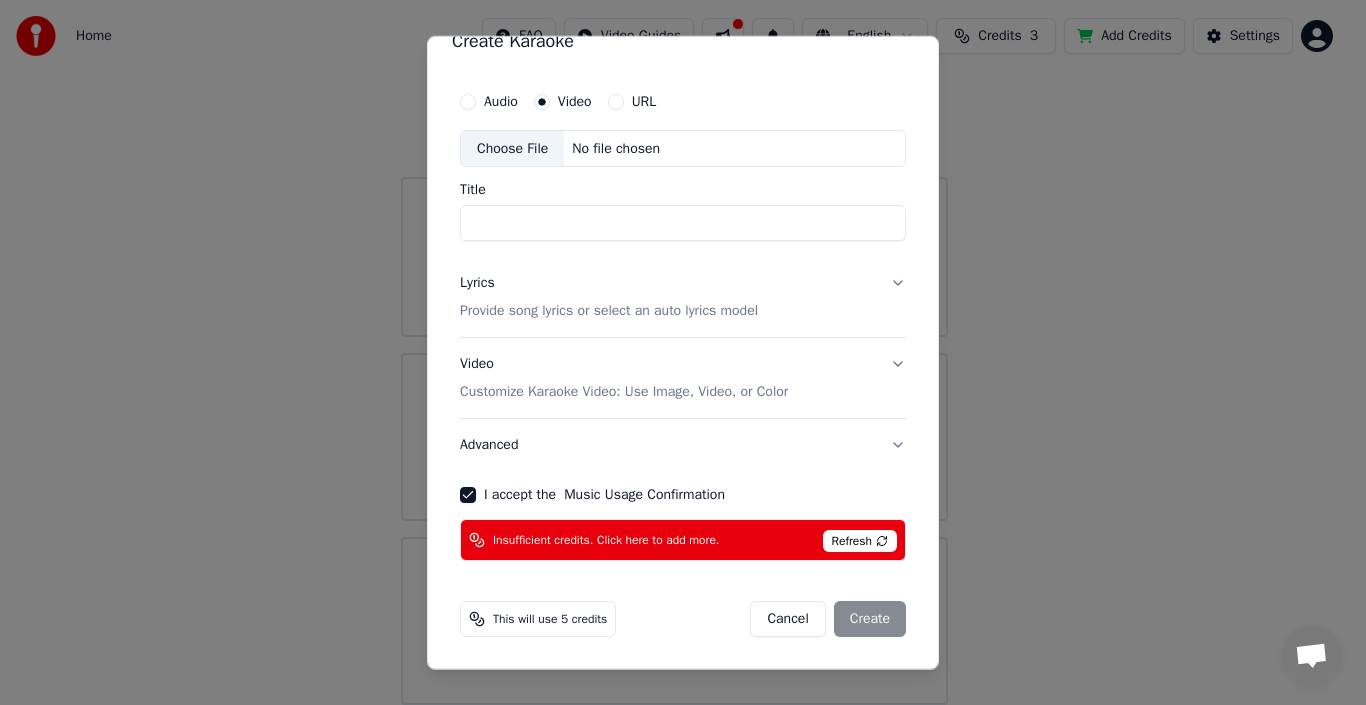 click on "URL" at bounding box center (616, 101) 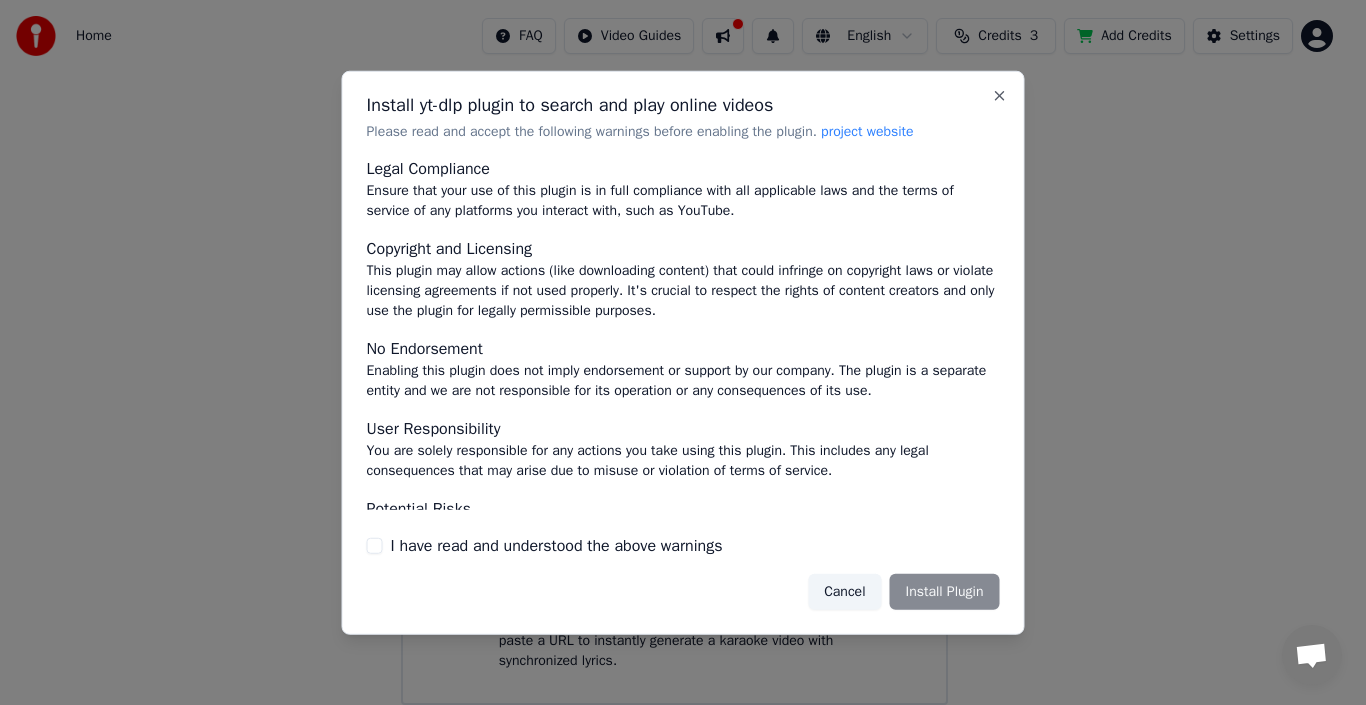 click at bounding box center [683, 352] 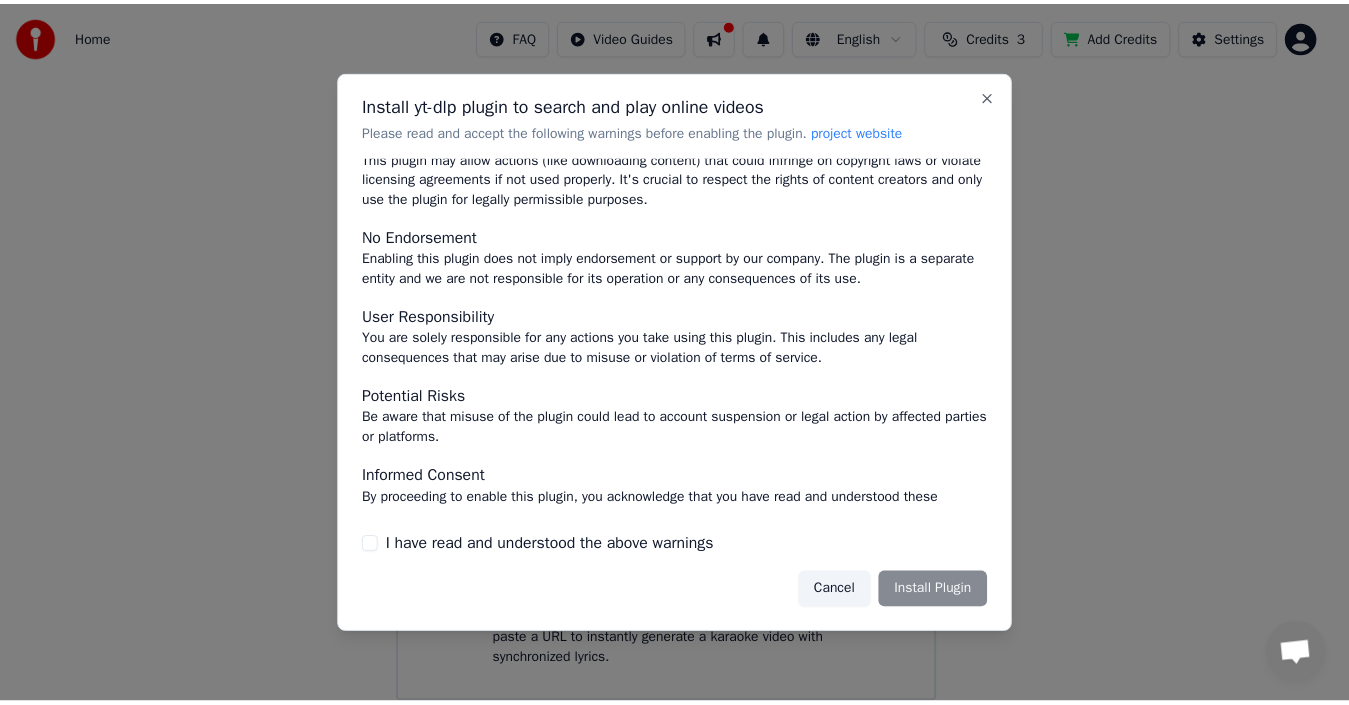 scroll, scrollTop: 131, scrollLeft: 0, axis: vertical 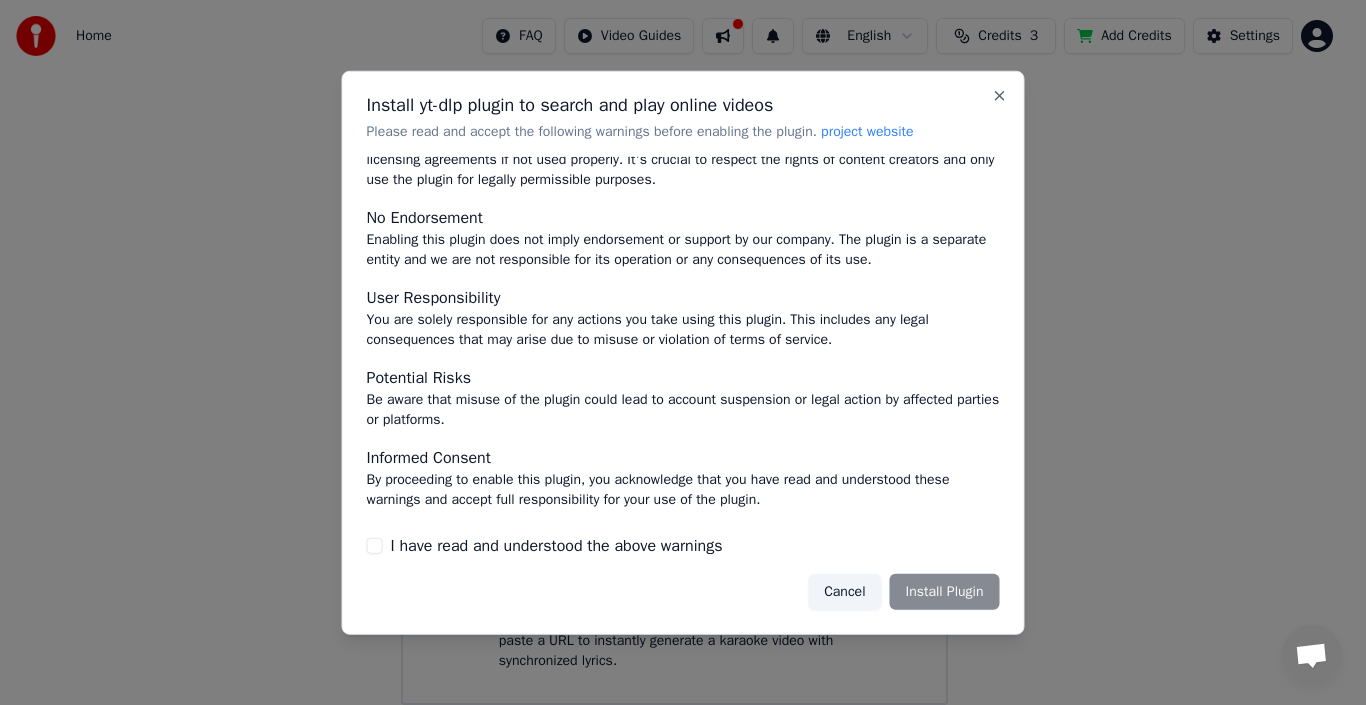 click on "I have read and understood the above warnings" at bounding box center (375, 546) 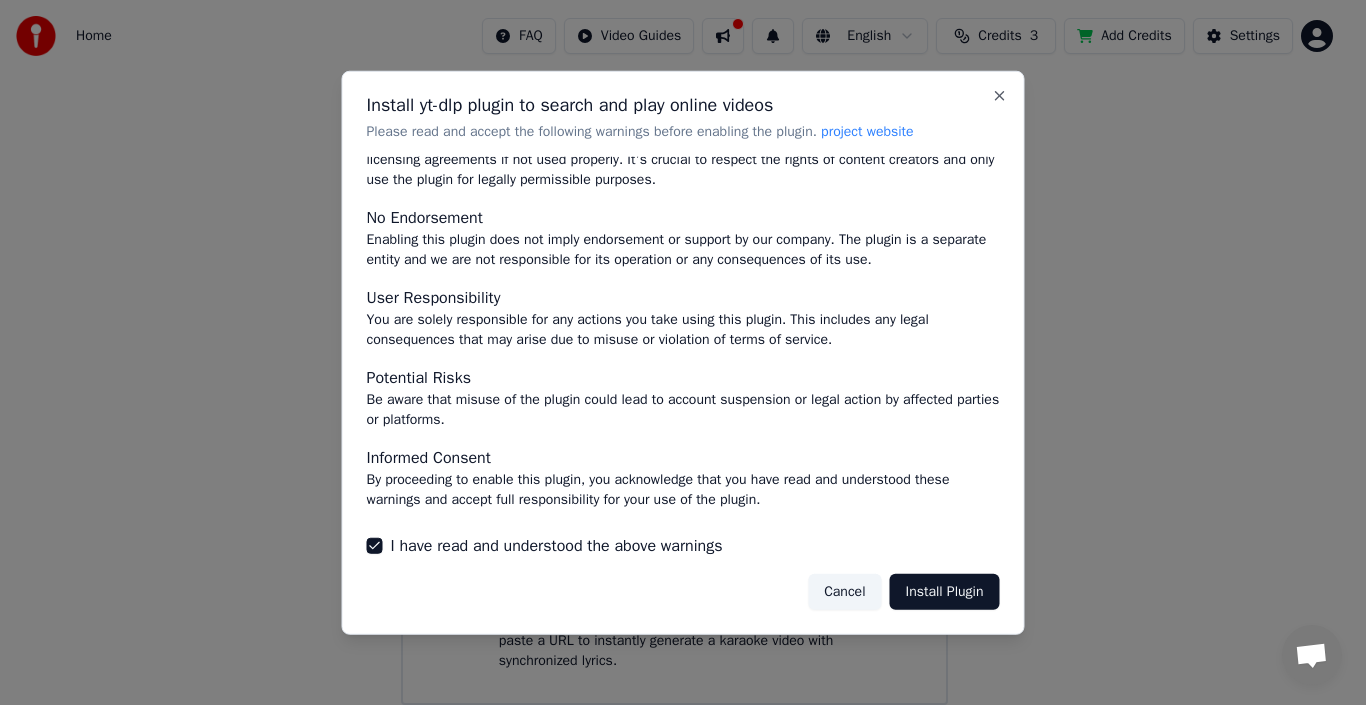 click on "Install Plugin" at bounding box center (945, 592) 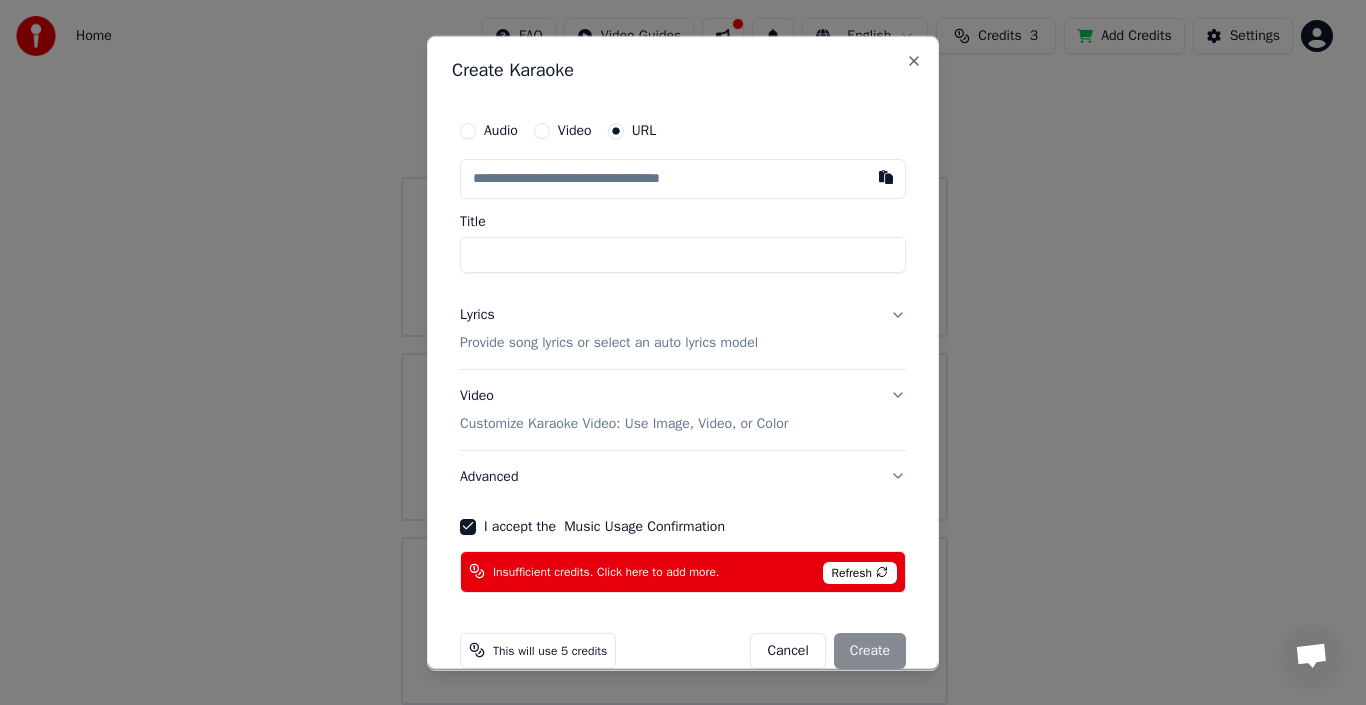 click on "Audio" at bounding box center [468, 130] 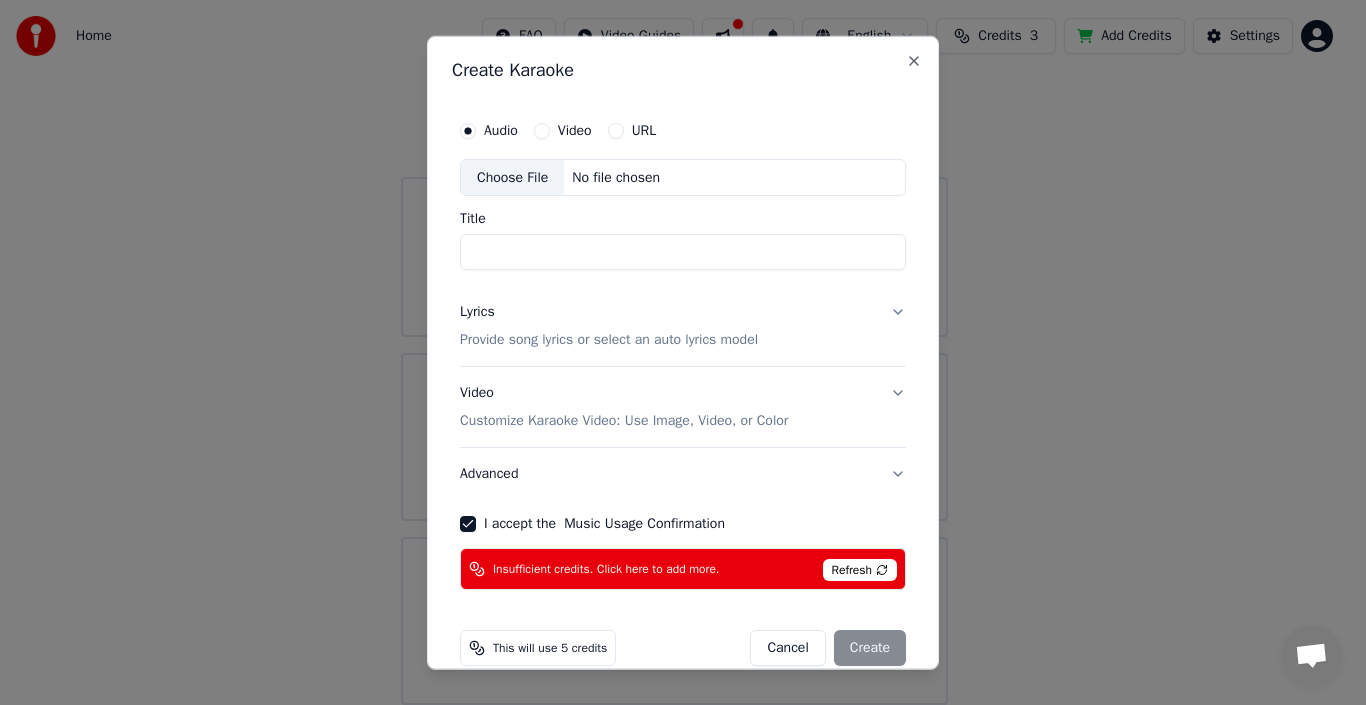 click on "Video" at bounding box center [542, 130] 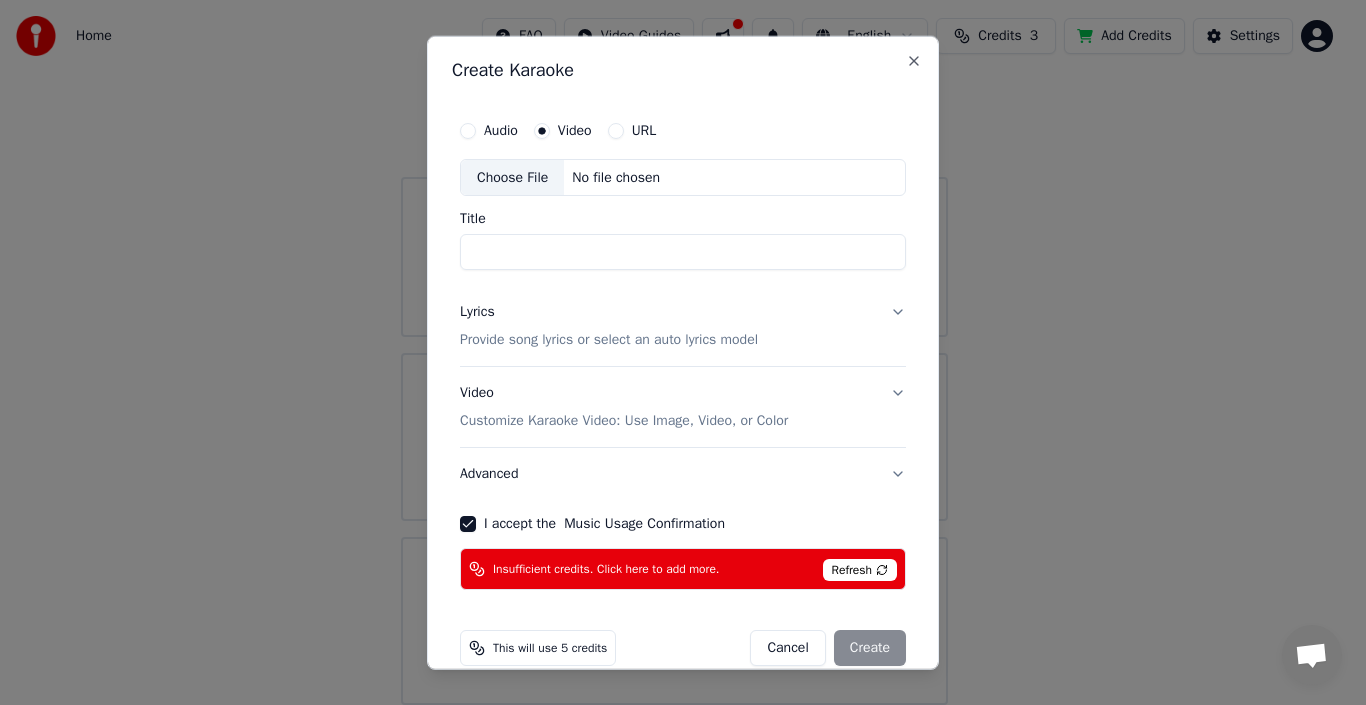 click on "URL" at bounding box center [616, 130] 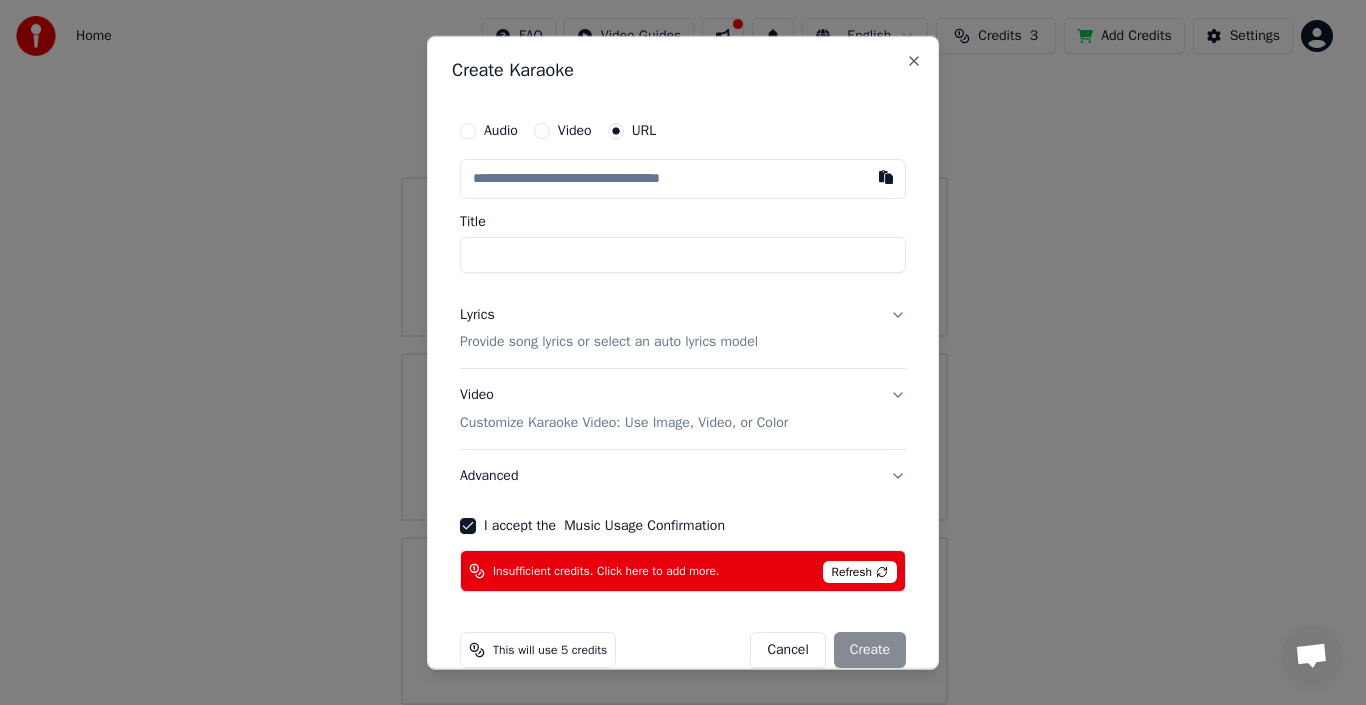click on "Audio" at bounding box center [468, 130] 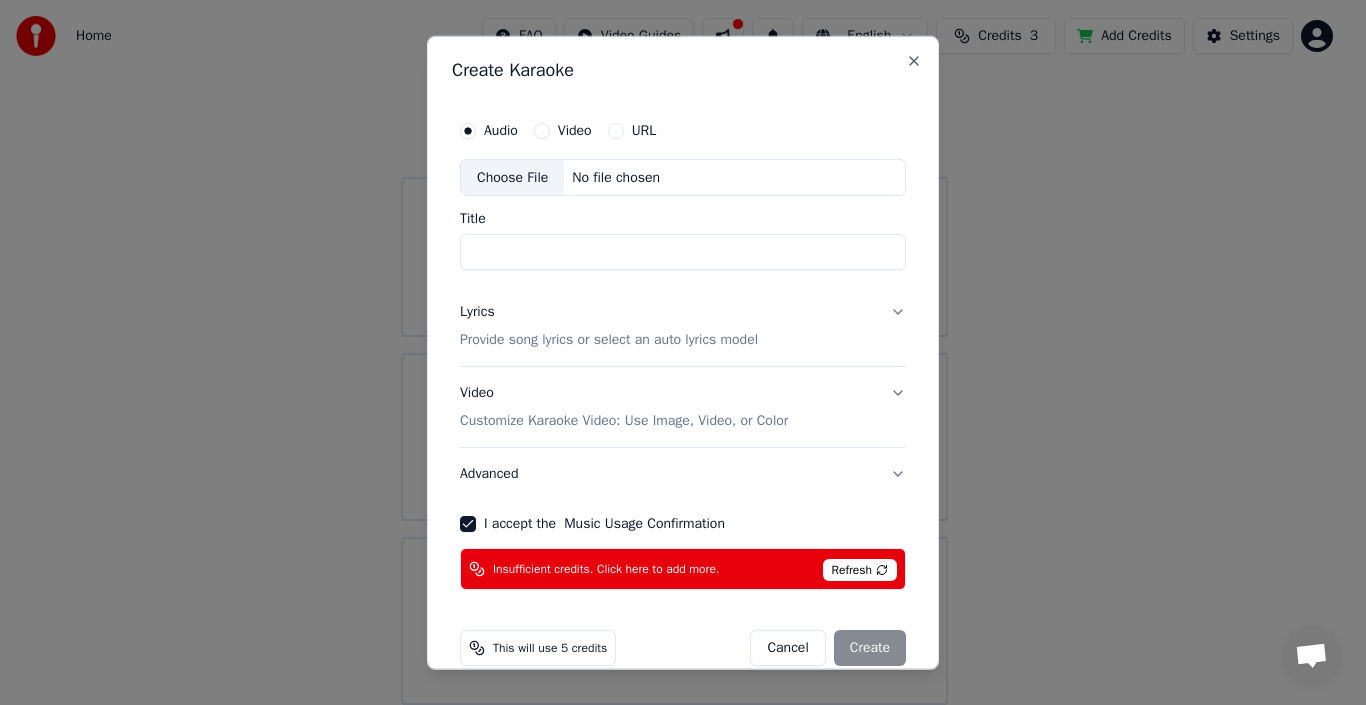 click on "This will use 5 credits" at bounding box center (550, 648) 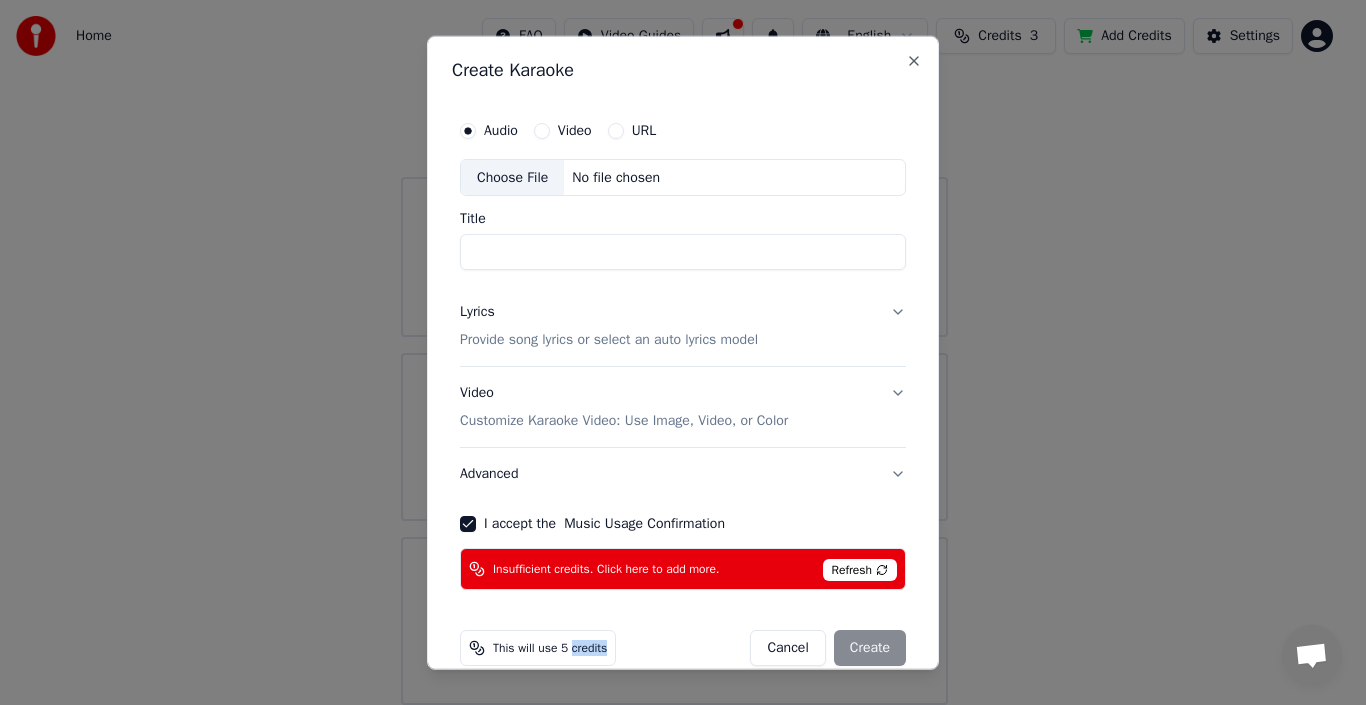 click on "This will use 5 credits" at bounding box center (550, 648) 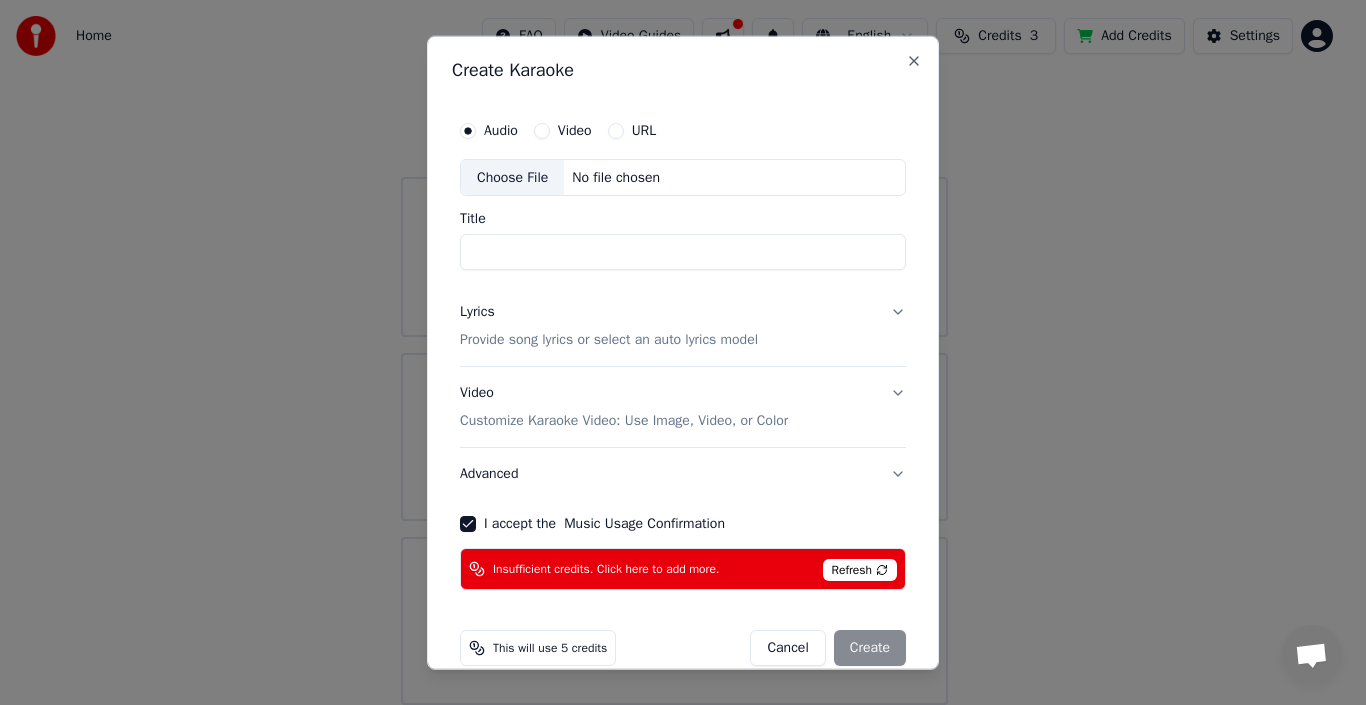 click on "Insufficient credits. Click here to add more." at bounding box center [606, 569] 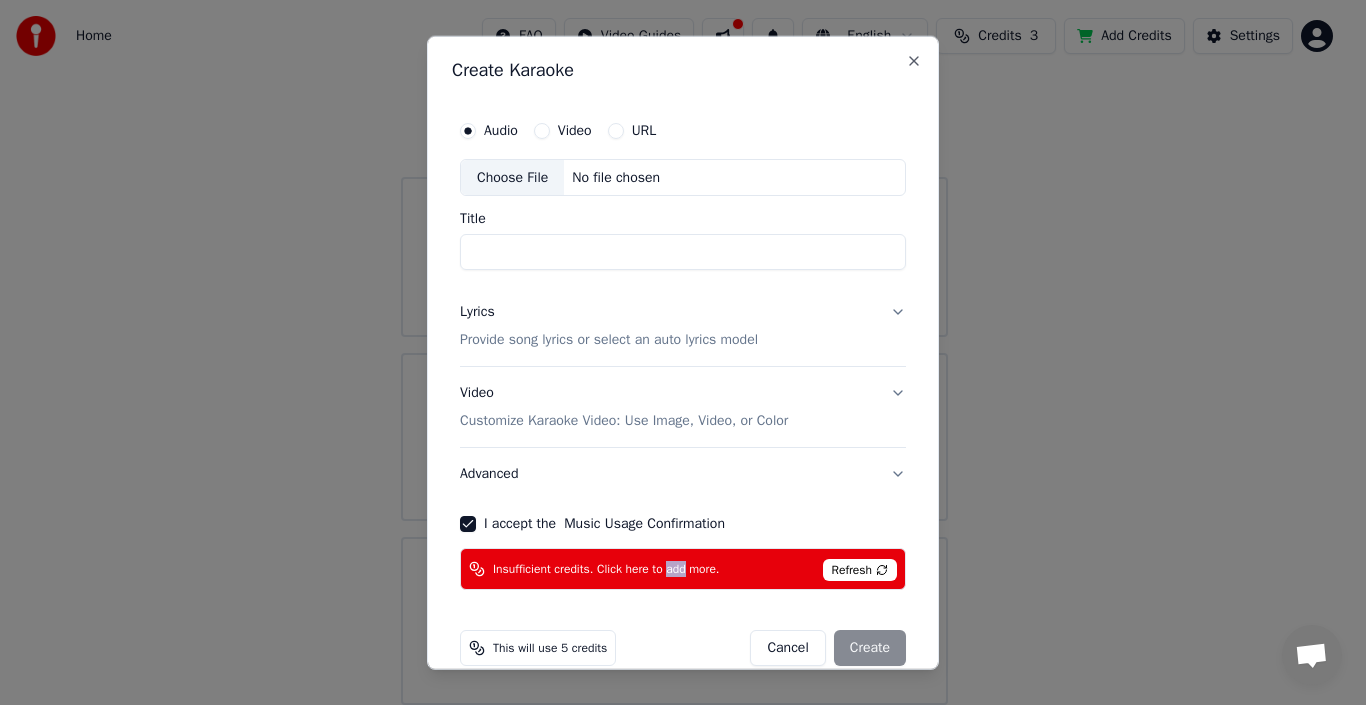 click on "Insufficient credits. Click here to add more." at bounding box center (606, 569) 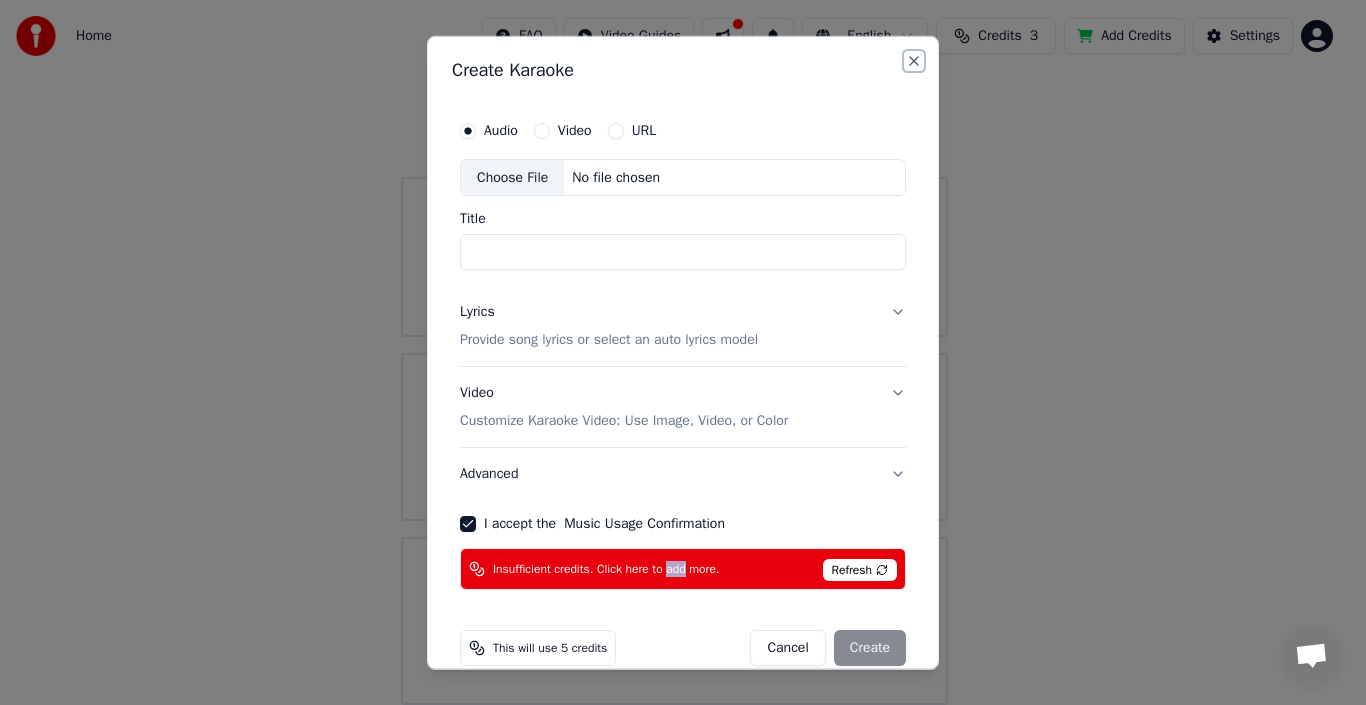 click on "Close" at bounding box center [914, 60] 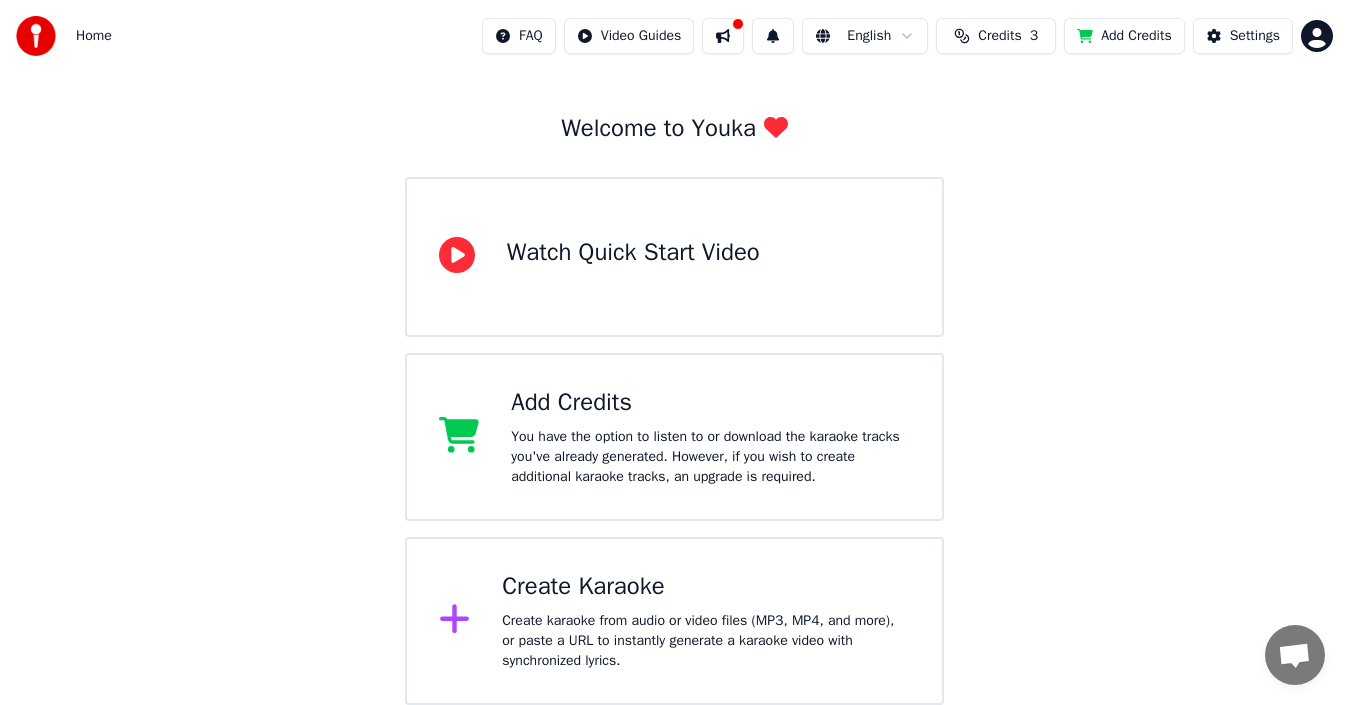 click on "Watch Quick Start Video" at bounding box center (675, 257) 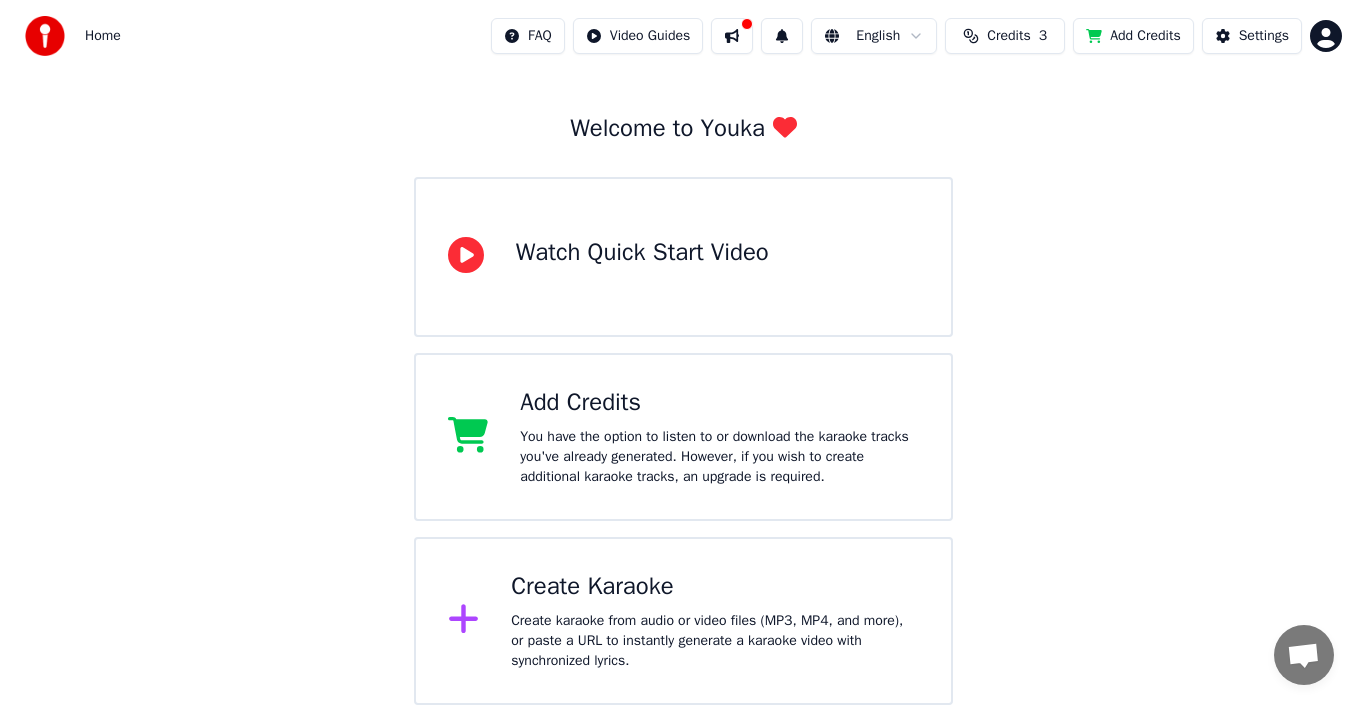 scroll, scrollTop: 0, scrollLeft: 0, axis: both 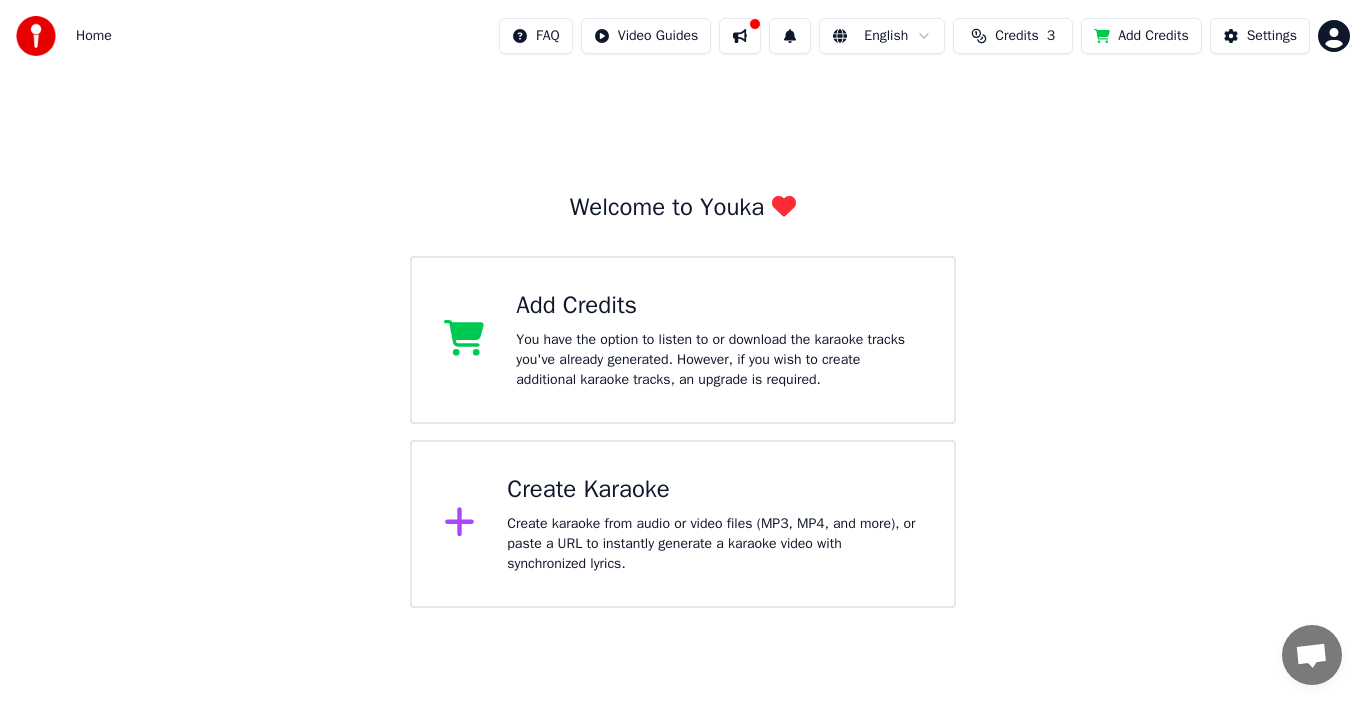 click on "Create Karaoke" at bounding box center [714, 490] 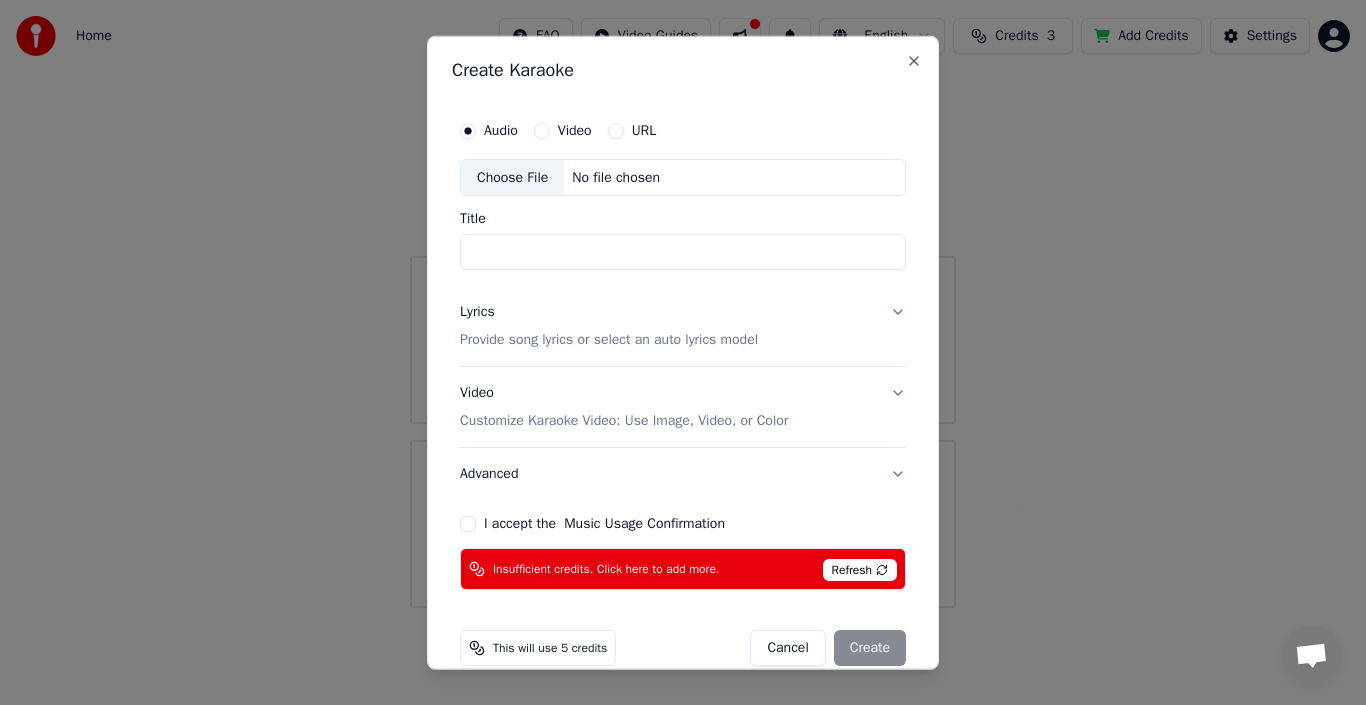 click on "Title" at bounding box center (683, 252) 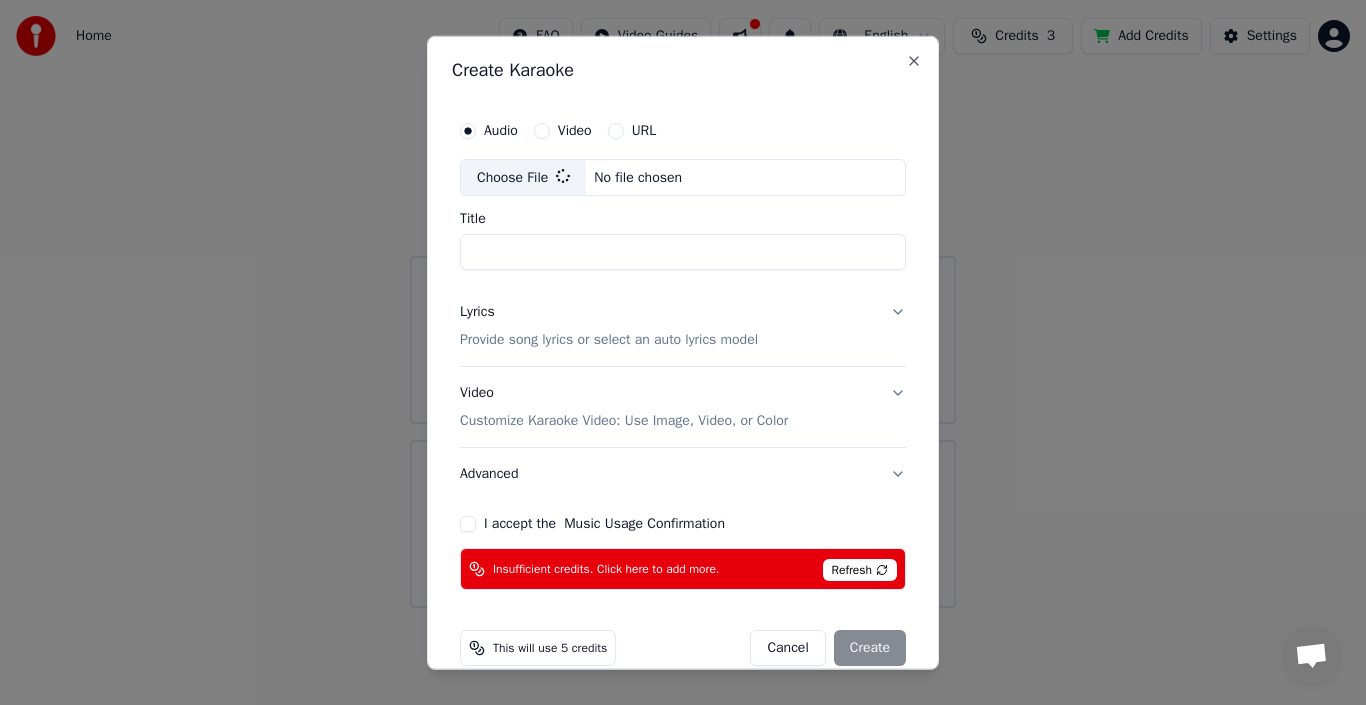 type on "**********" 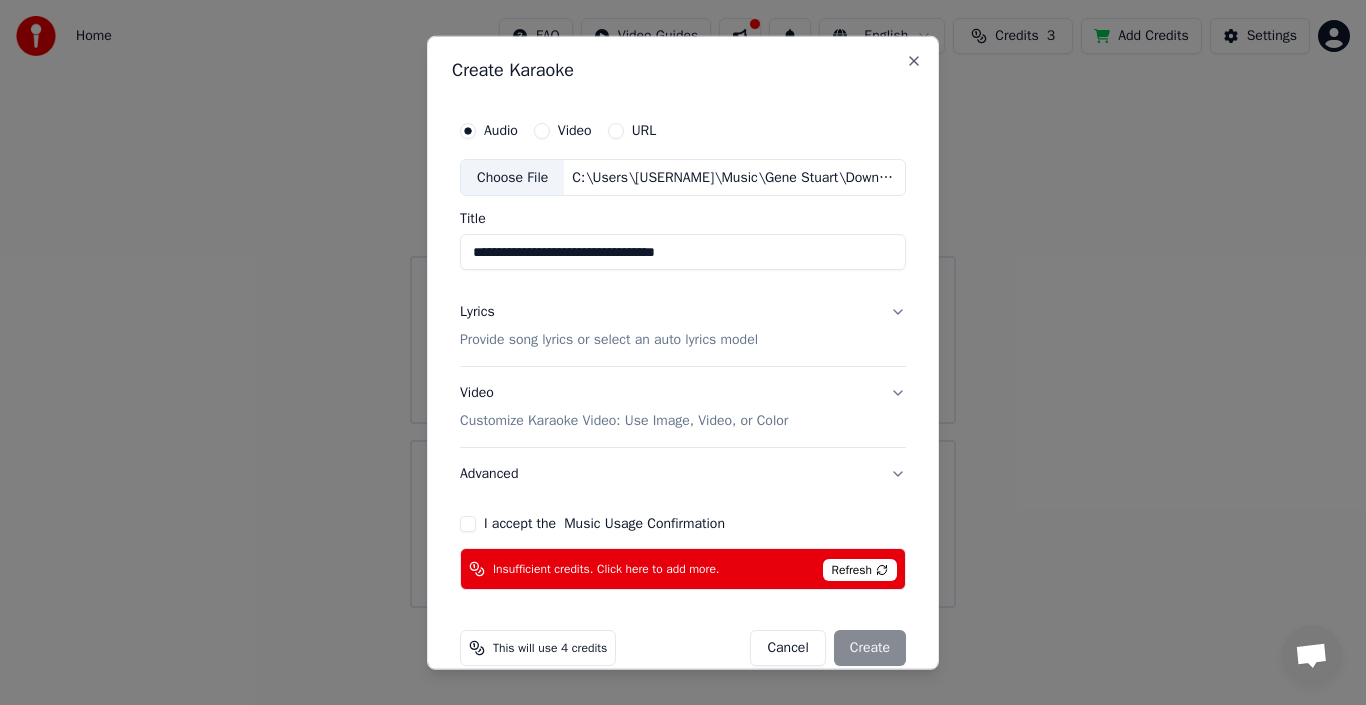 click on "Provide song lyrics or select an auto lyrics model" at bounding box center (609, 340) 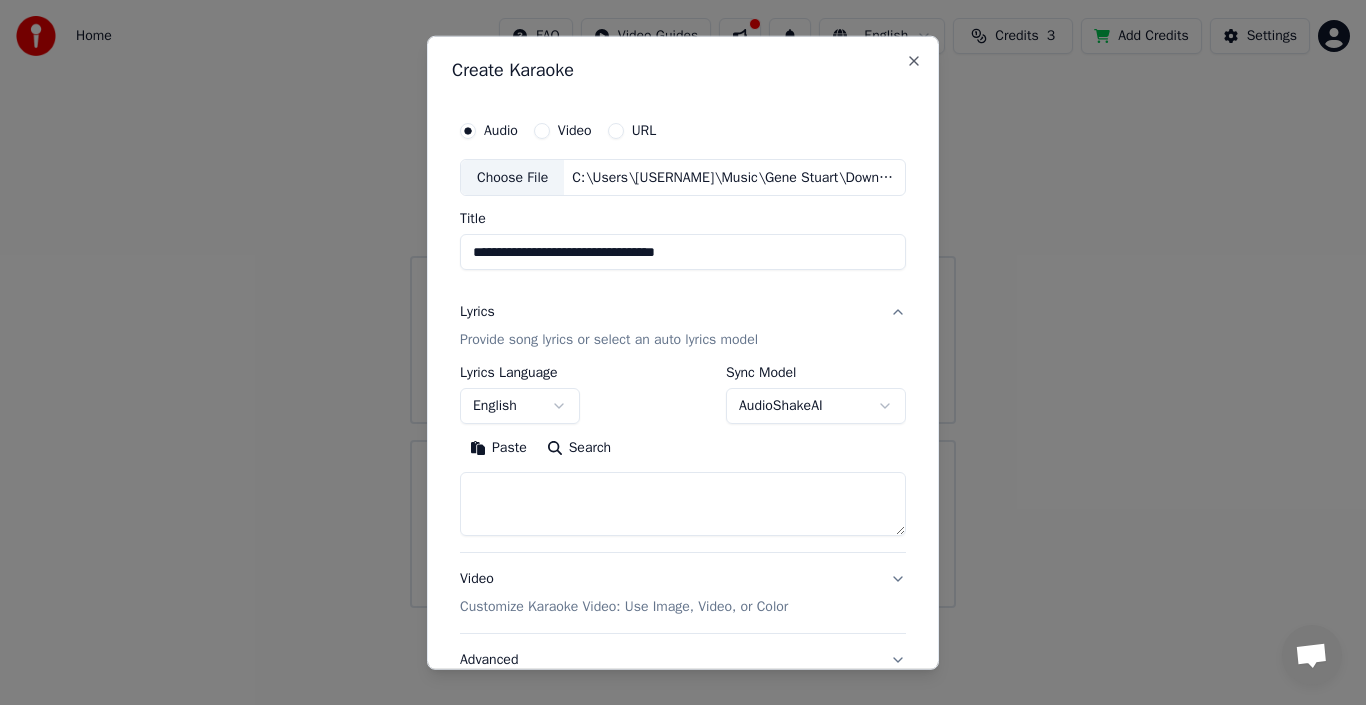 click on "Provide song lyrics or select an auto lyrics model" at bounding box center [609, 340] 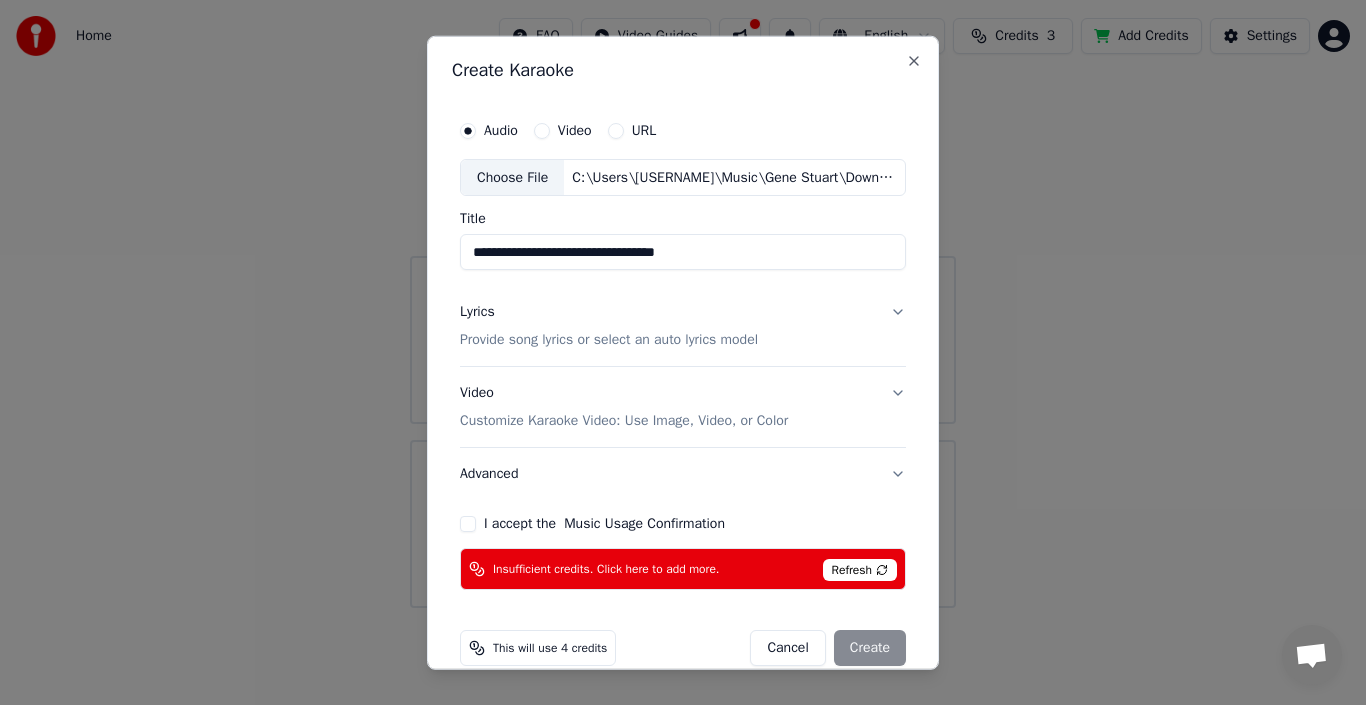 click on "Provide song lyrics or select an auto lyrics model" at bounding box center [609, 340] 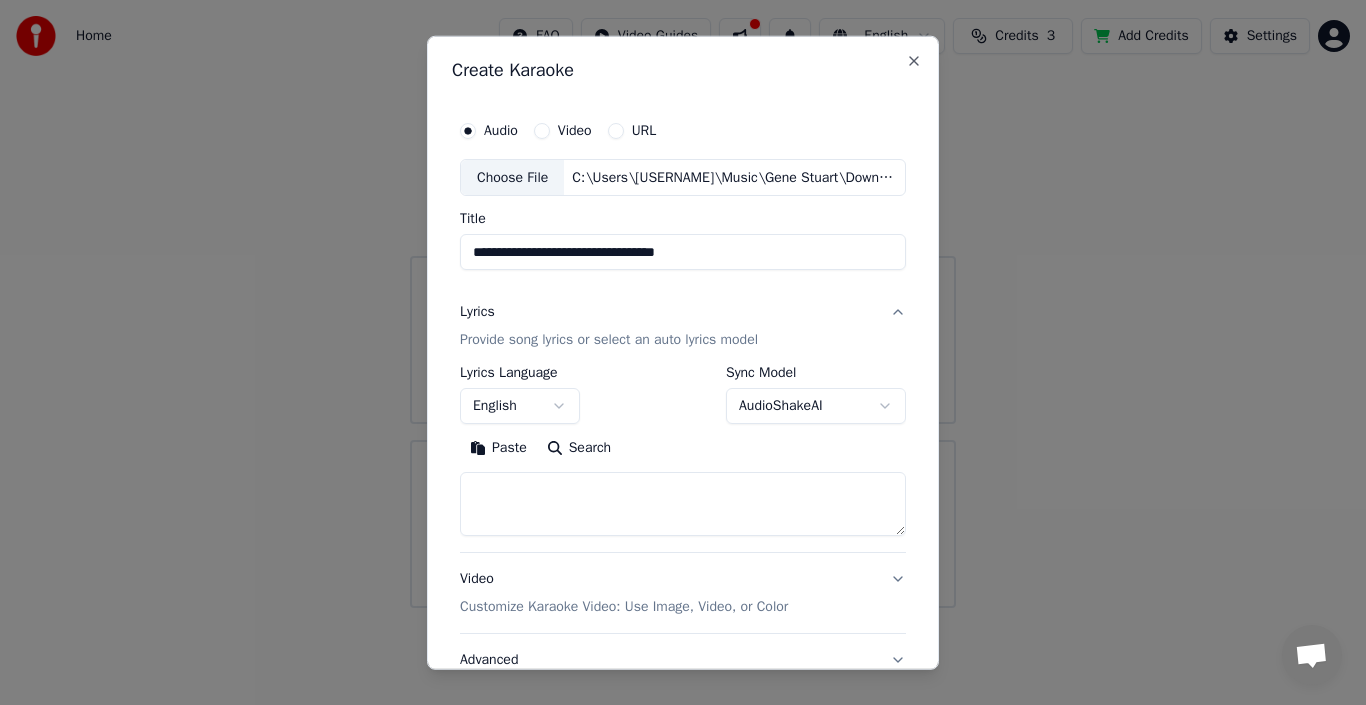 click on "Search" at bounding box center (579, 448) 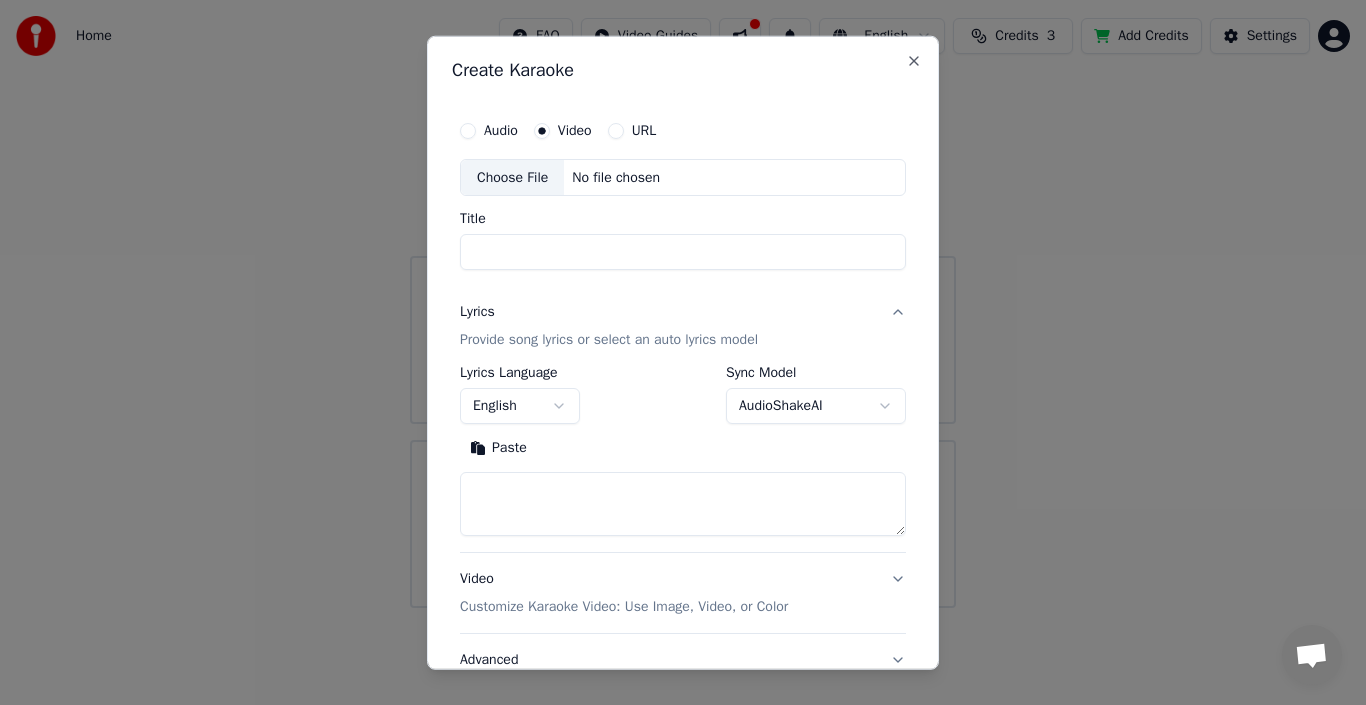 click on "URL" at bounding box center [616, 130] 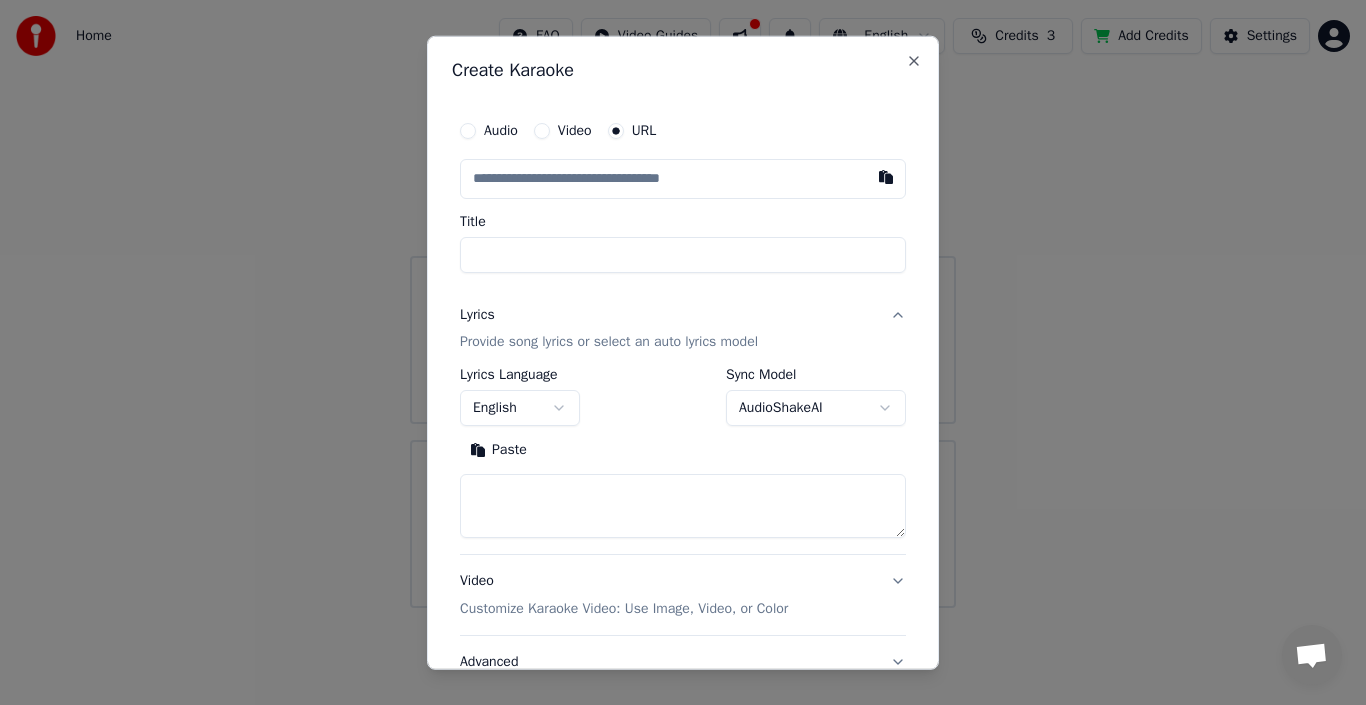type on "url" 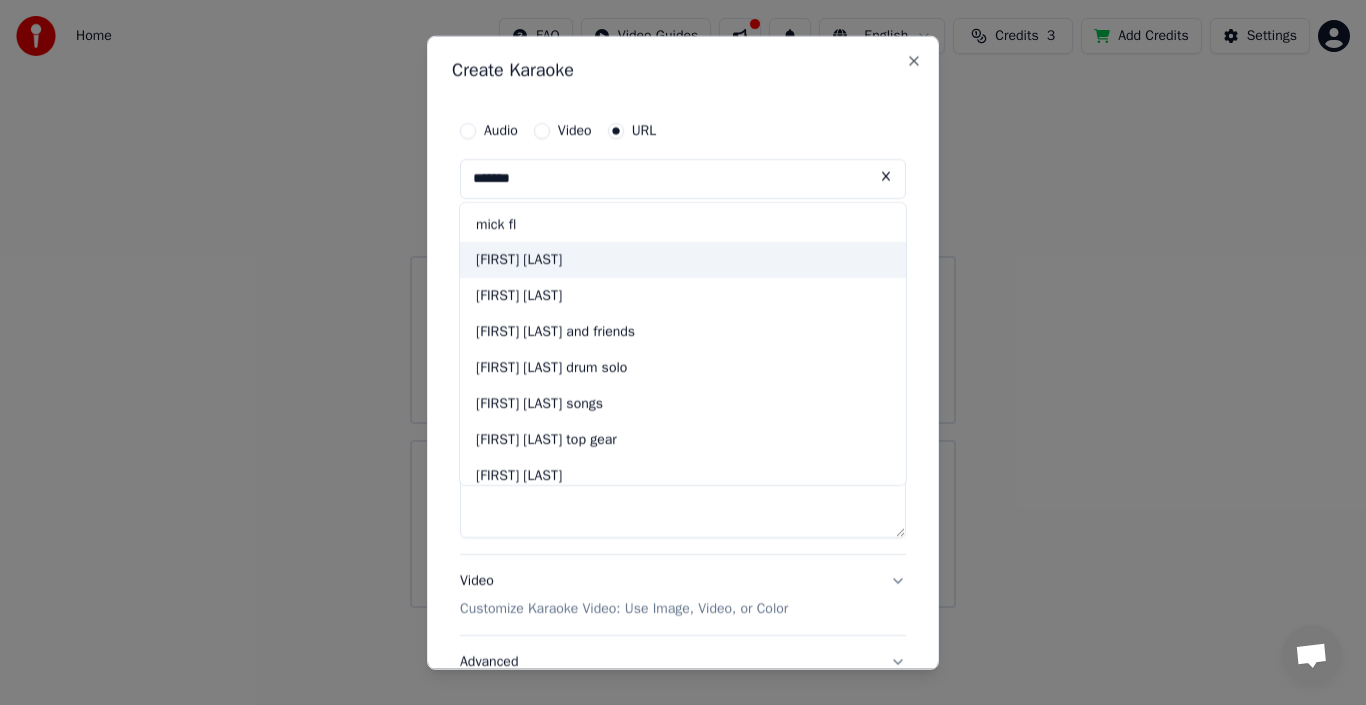 click on "[FIRST] [LAST]" at bounding box center (683, 260) 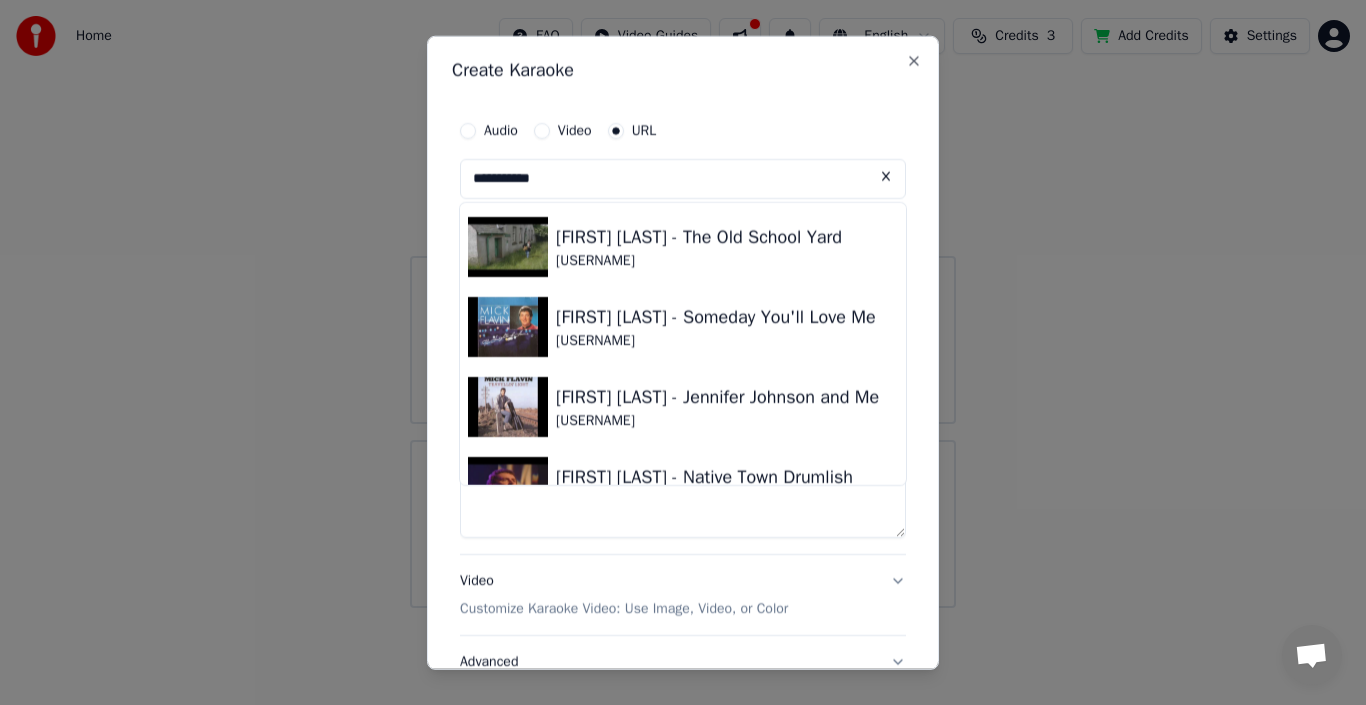 drag, startPoint x: 871, startPoint y: 248, endPoint x: 876, endPoint y: 263, distance: 15.811388 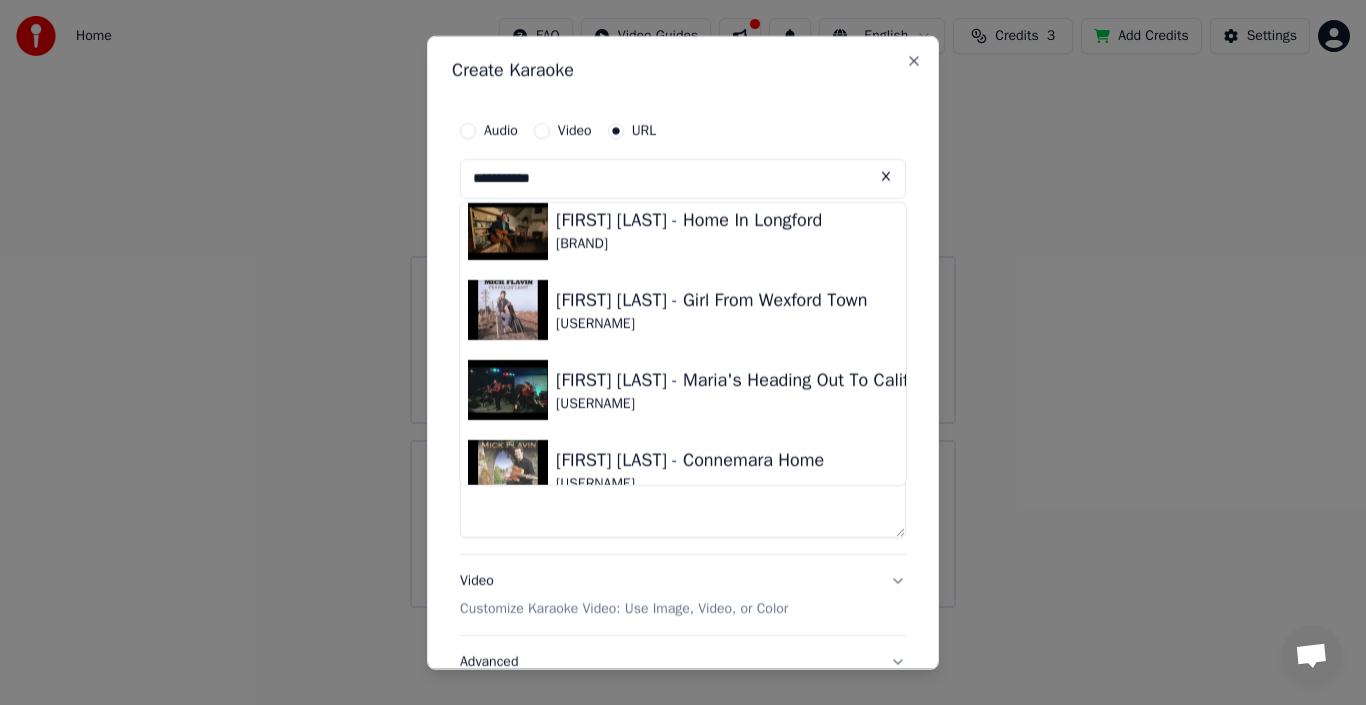 scroll, scrollTop: 926, scrollLeft: 0, axis: vertical 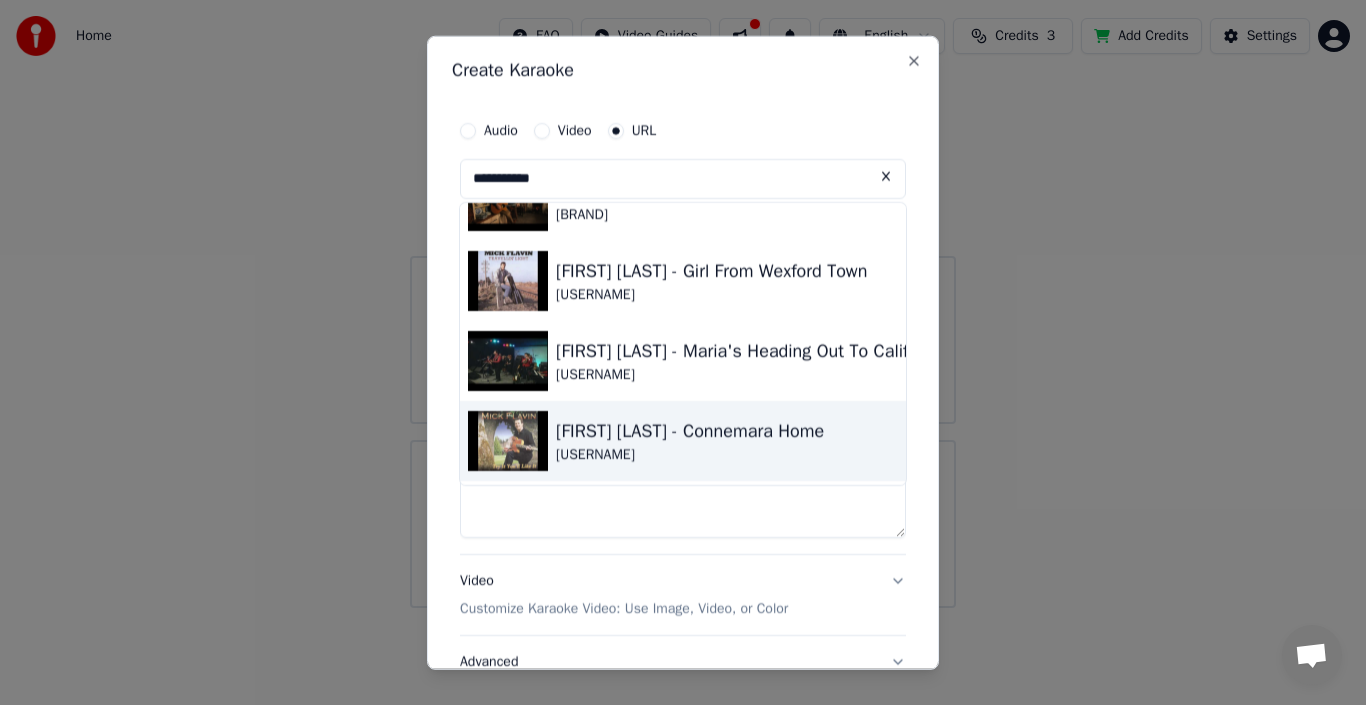 click on "[USERNAME]" at bounding box center (690, 454) 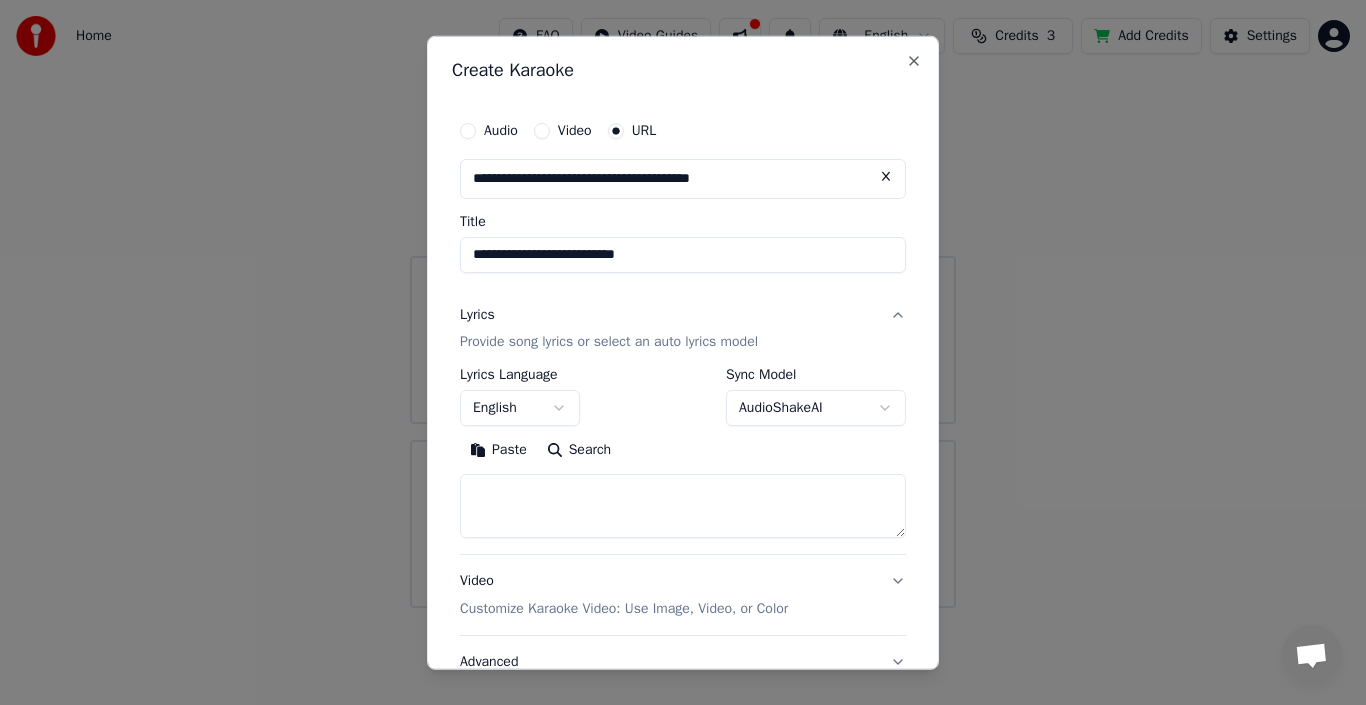 click on "Lyrics" at bounding box center [477, 314] 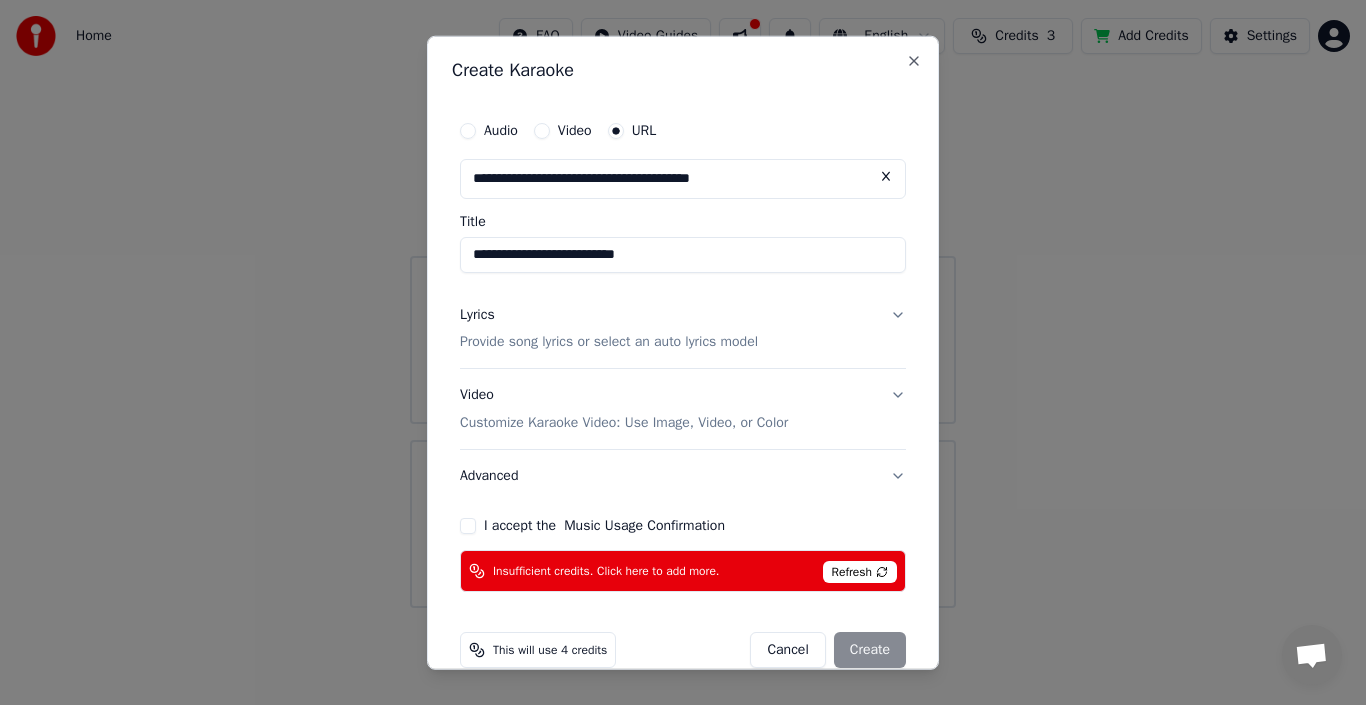 click on "Lyrics" at bounding box center (477, 314) 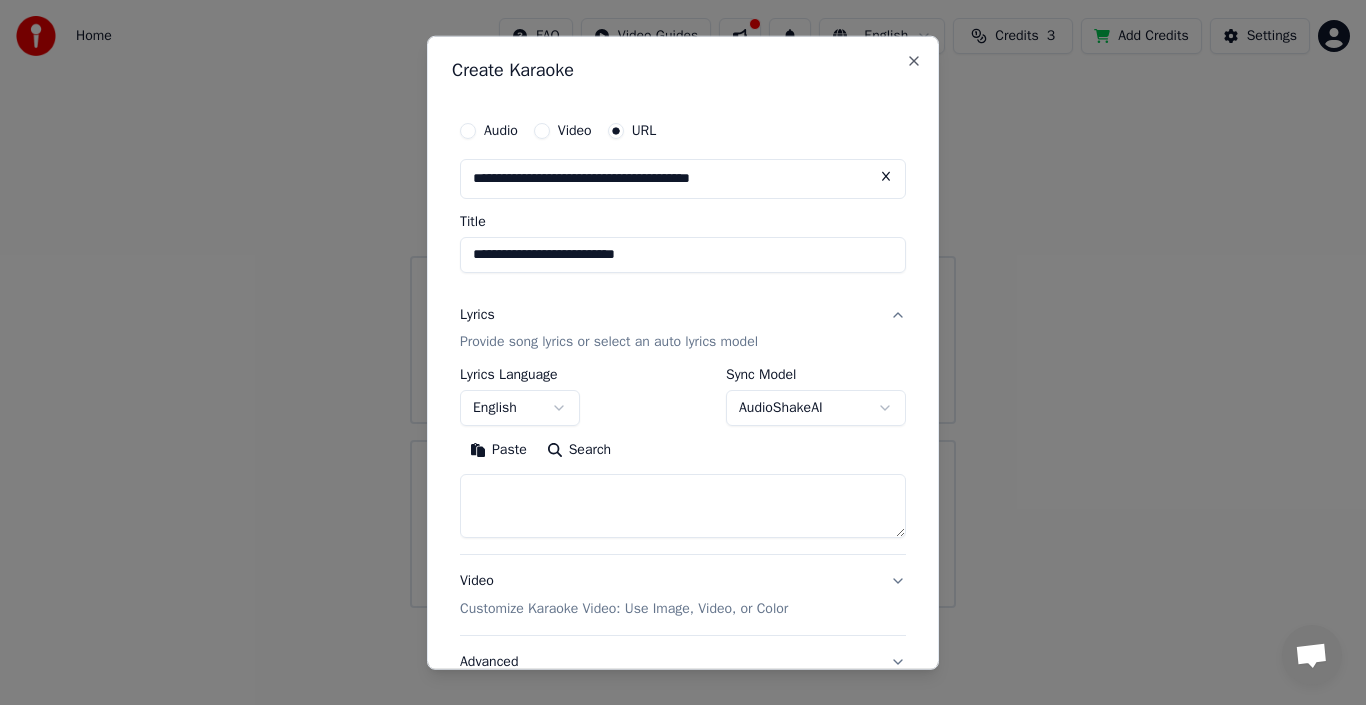 click on "Search" at bounding box center (579, 450) 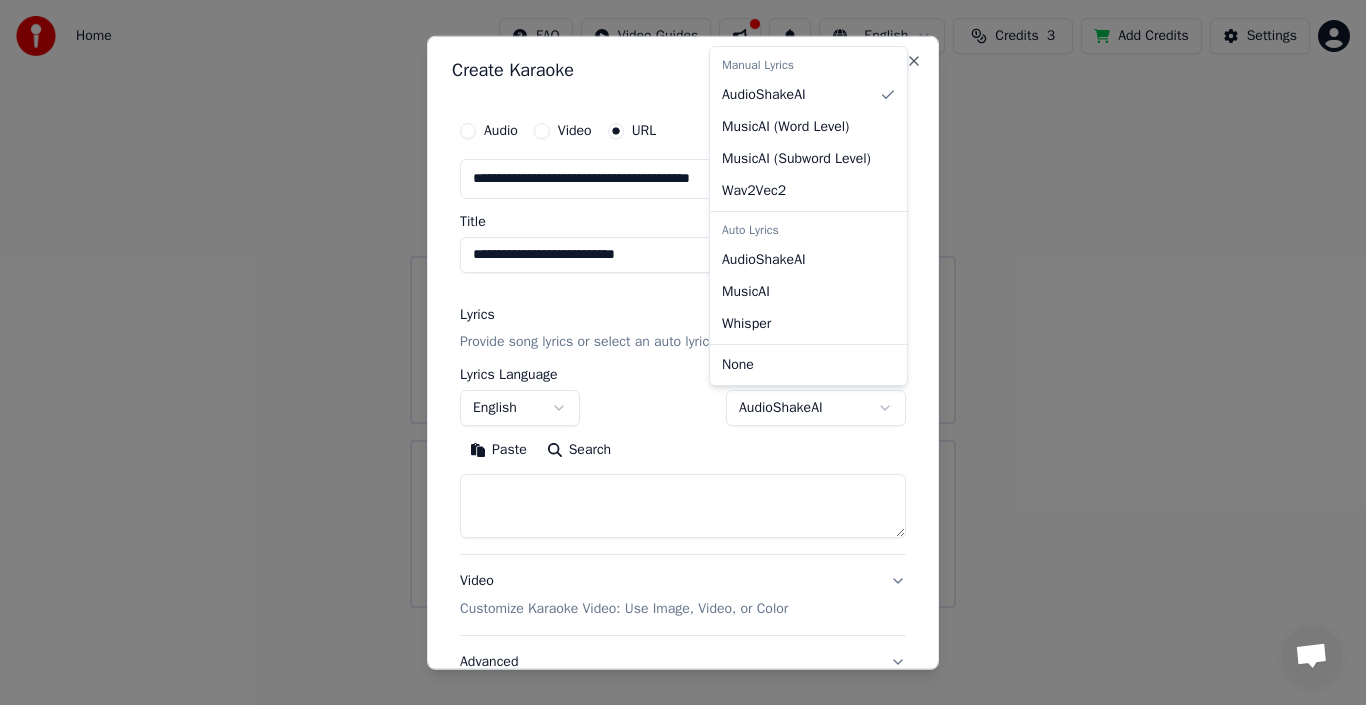 select on "**********" 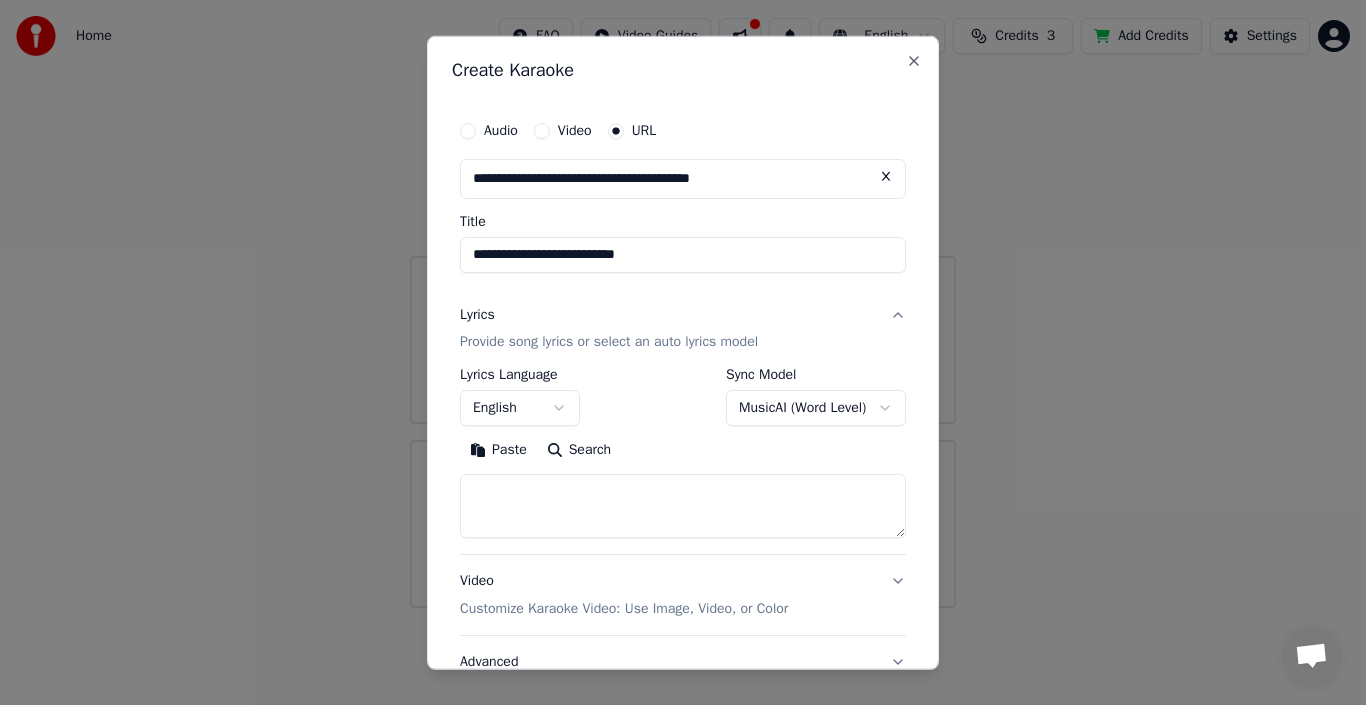click on "**********" at bounding box center (683, 304) 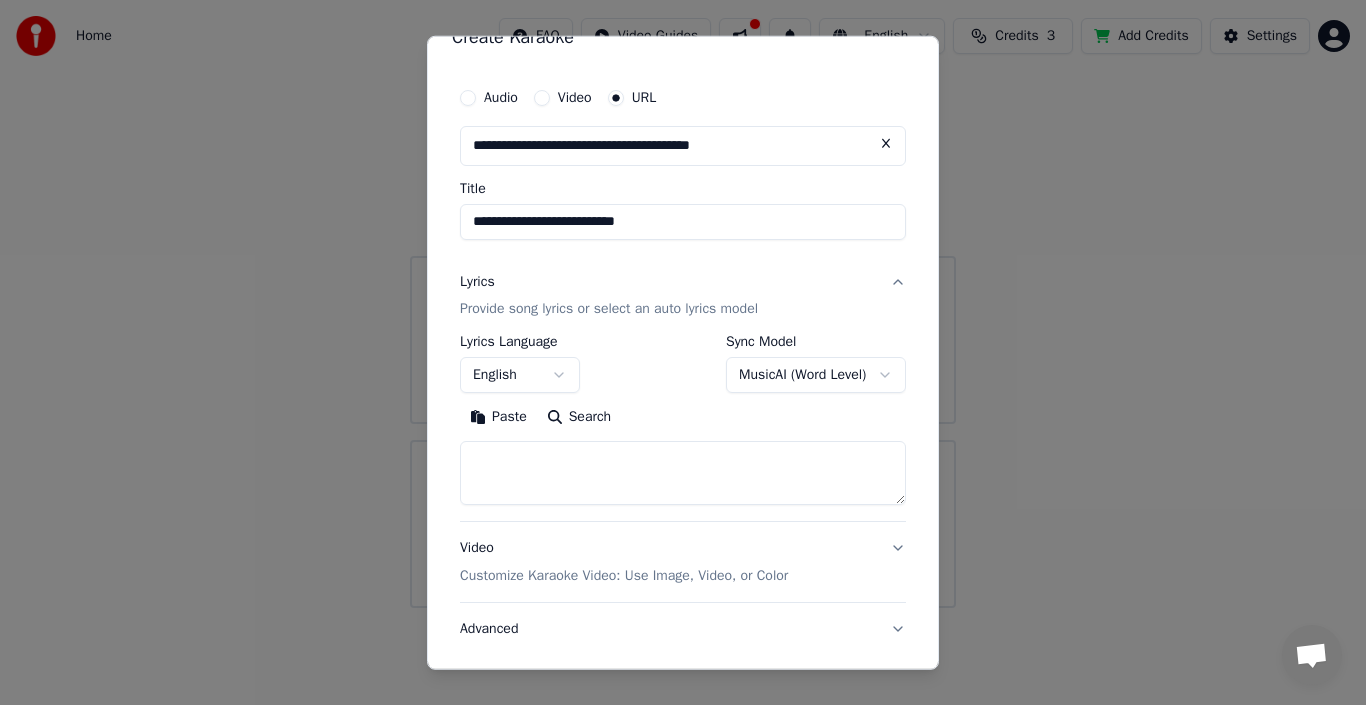 scroll, scrollTop: 0, scrollLeft: 0, axis: both 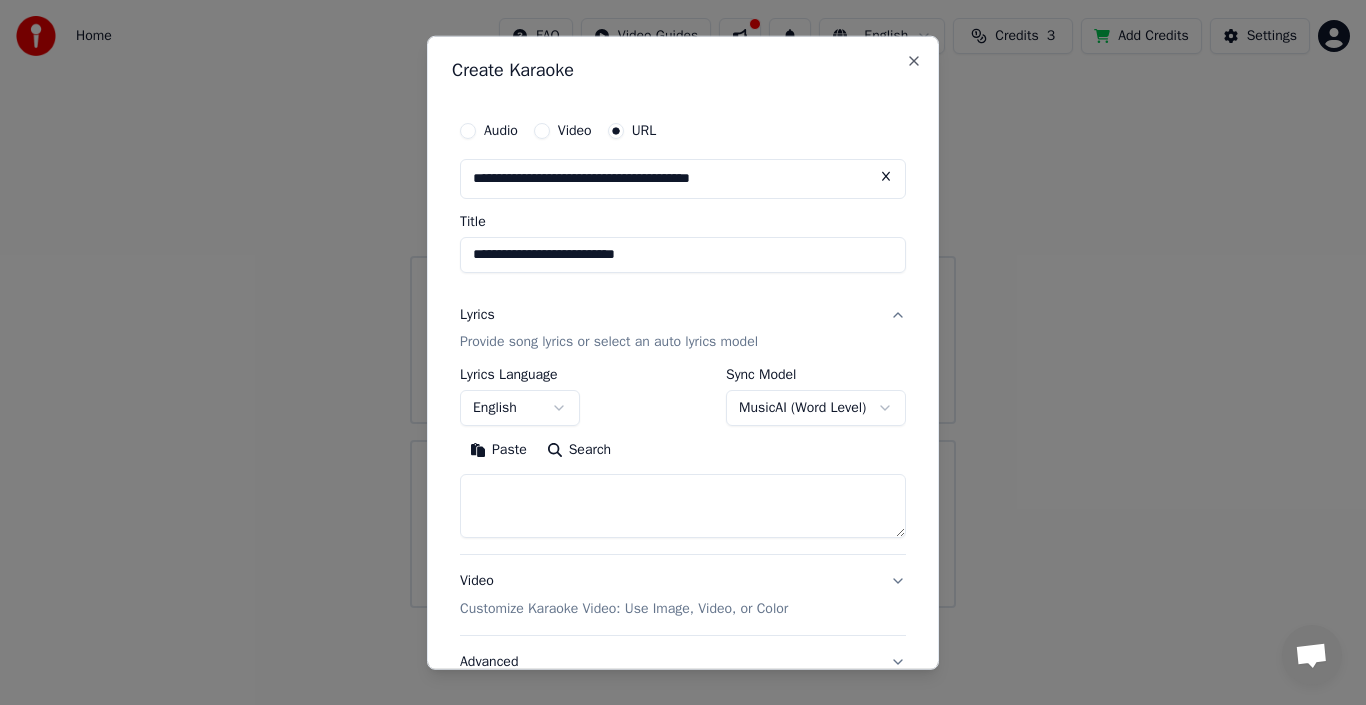 click at bounding box center [886, 176] 